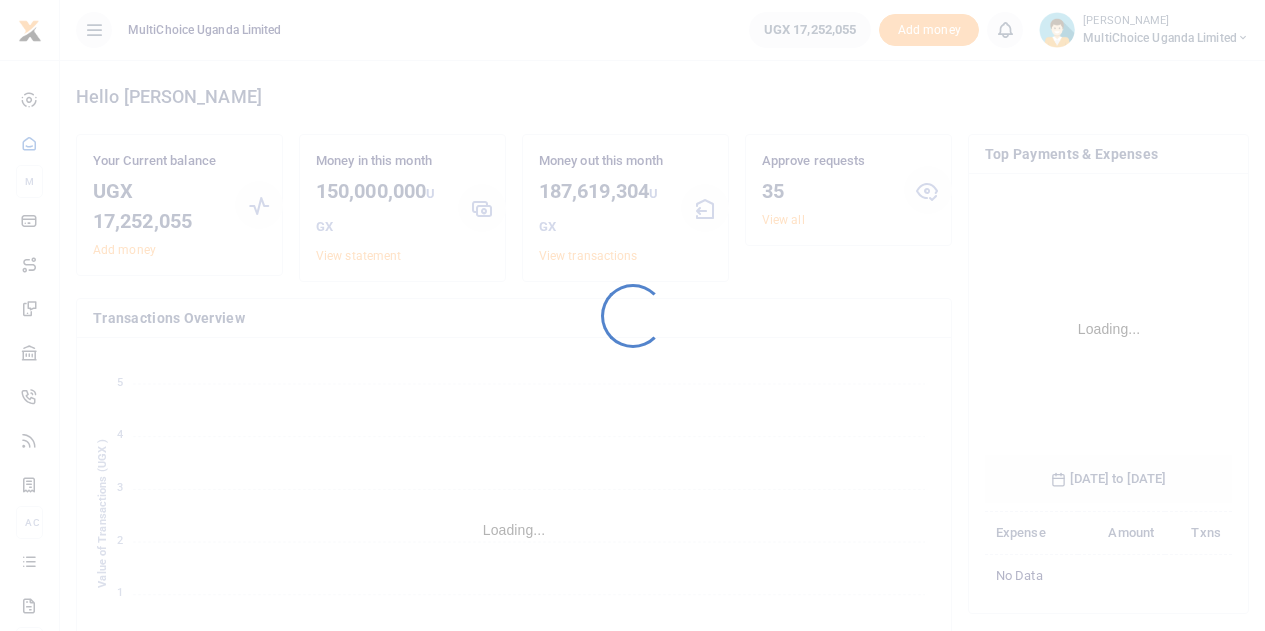 scroll, scrollTop: 0, scrollLeft: 0, axis: both 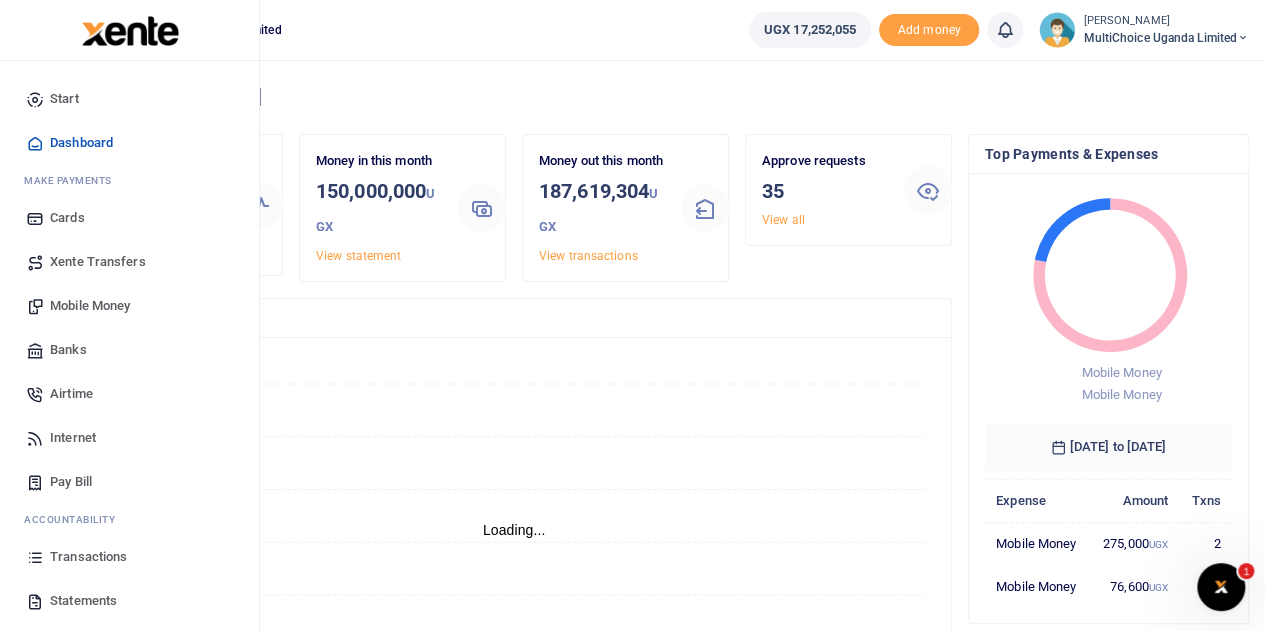 click on "Transactions" at bounding box center (88, 557) 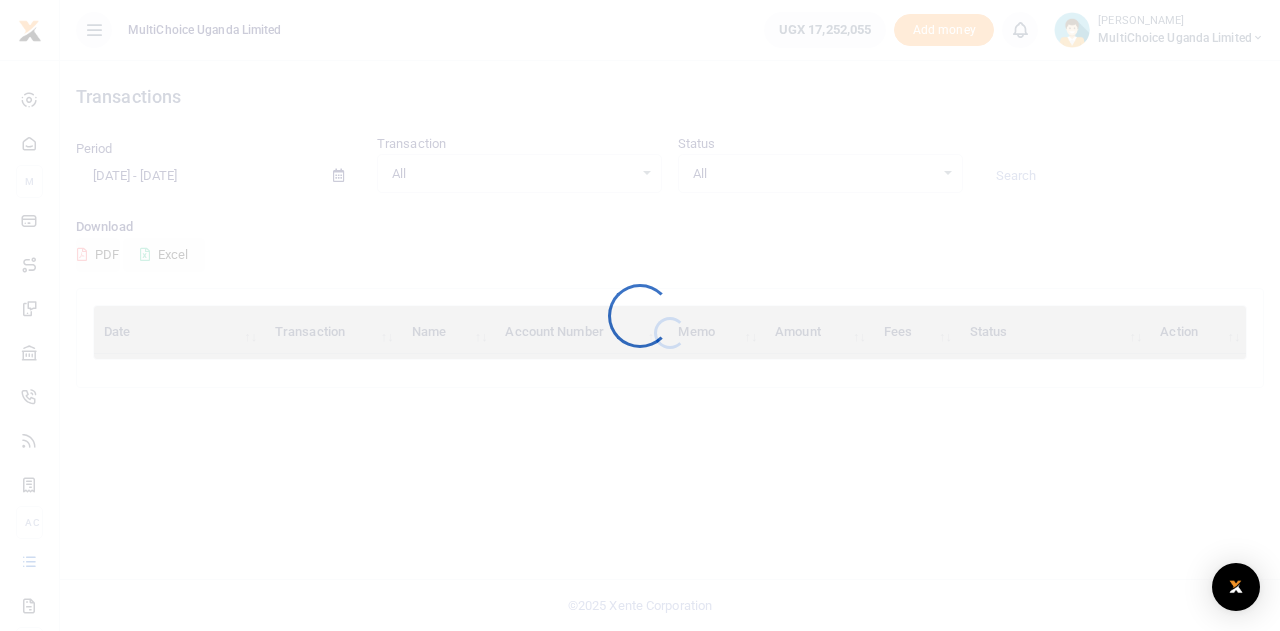 scroll, scrollTop: 0, scrollLeft: 0, axis: both 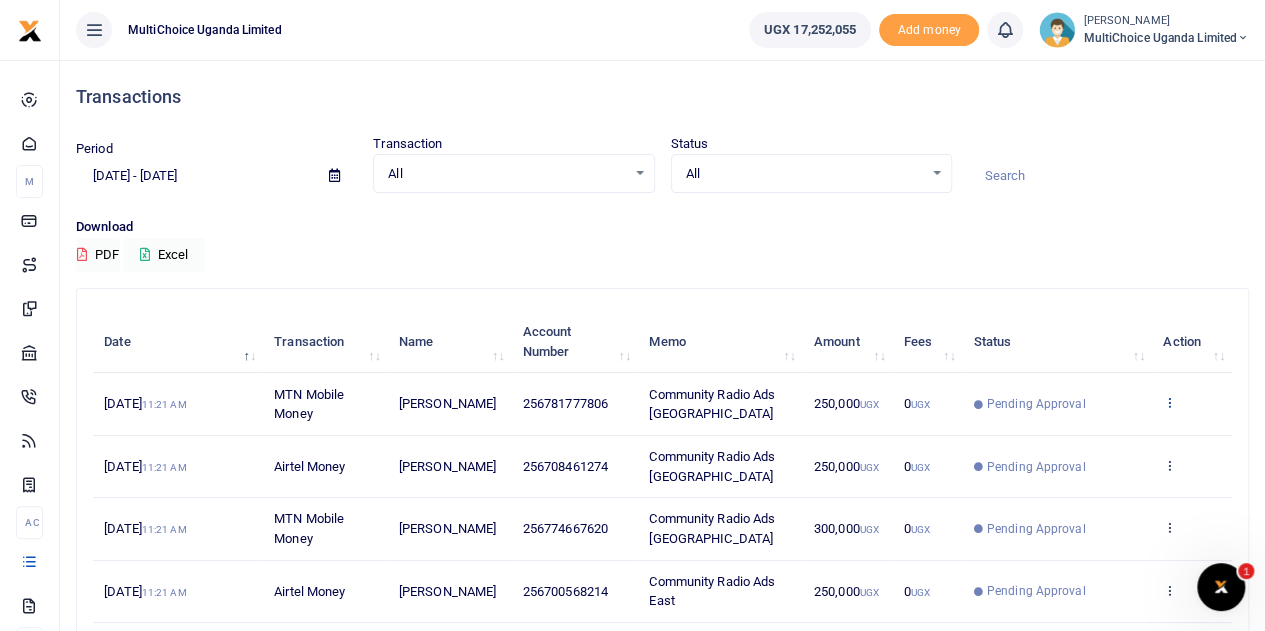 click at bounding box center [1169, 402] 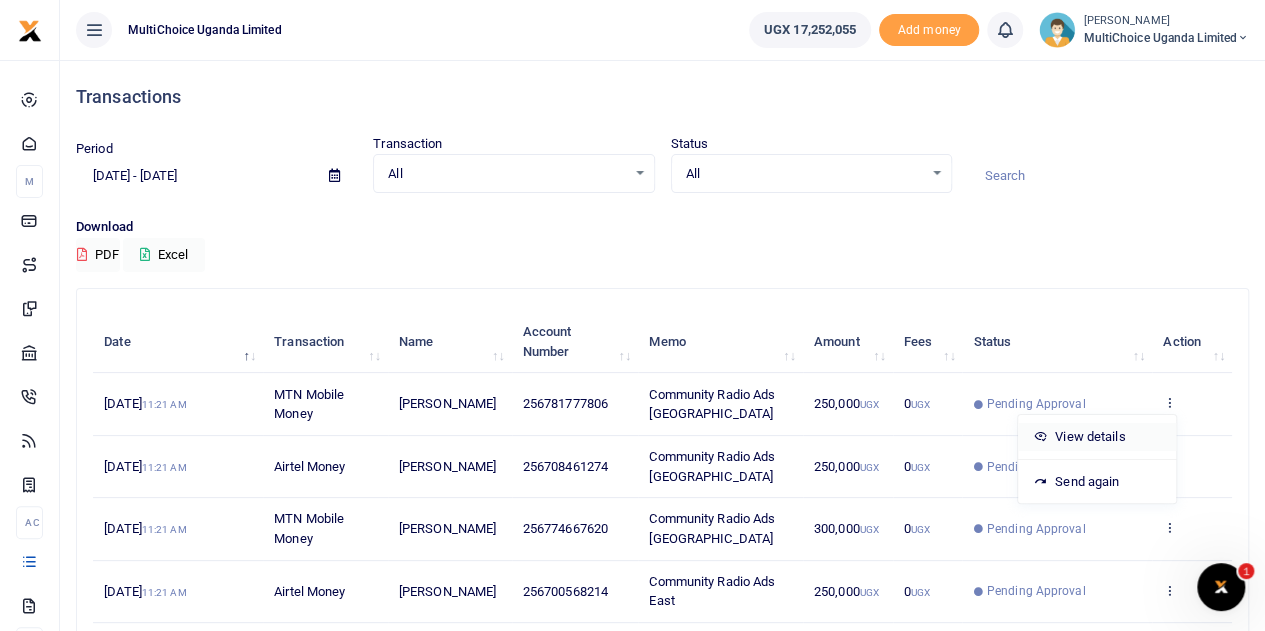 click on "View details" at bounding box center [1097, 437] 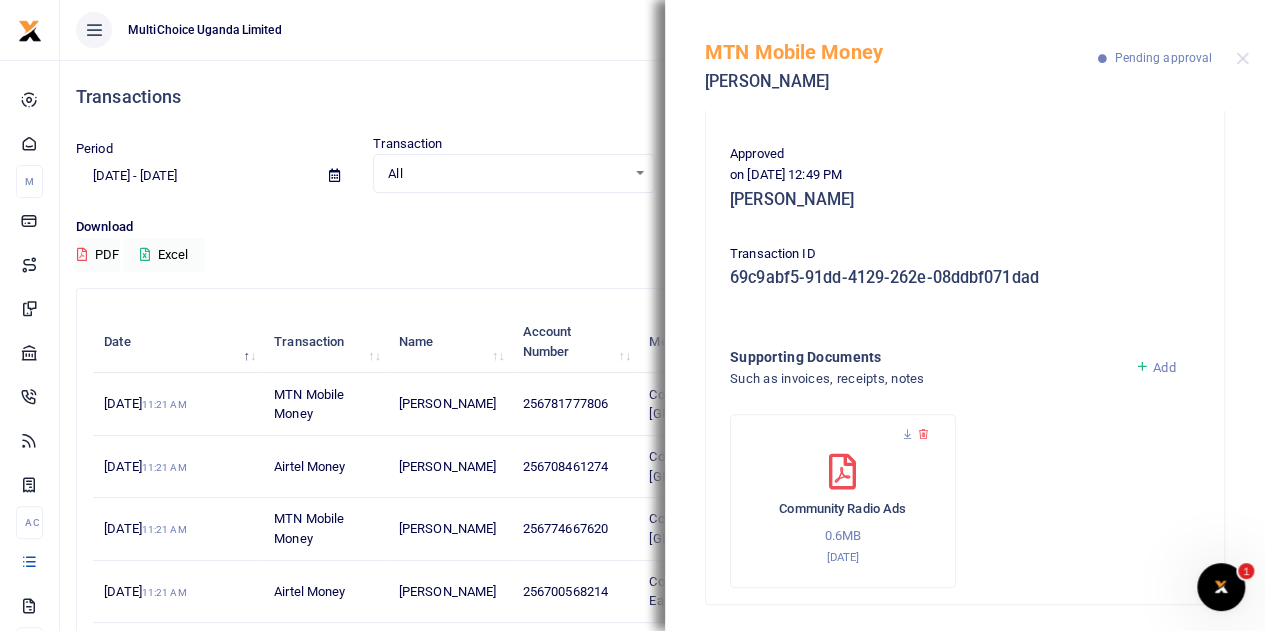 scroll, scrollTop: 312, scrollLeft: 0, axis: vertical 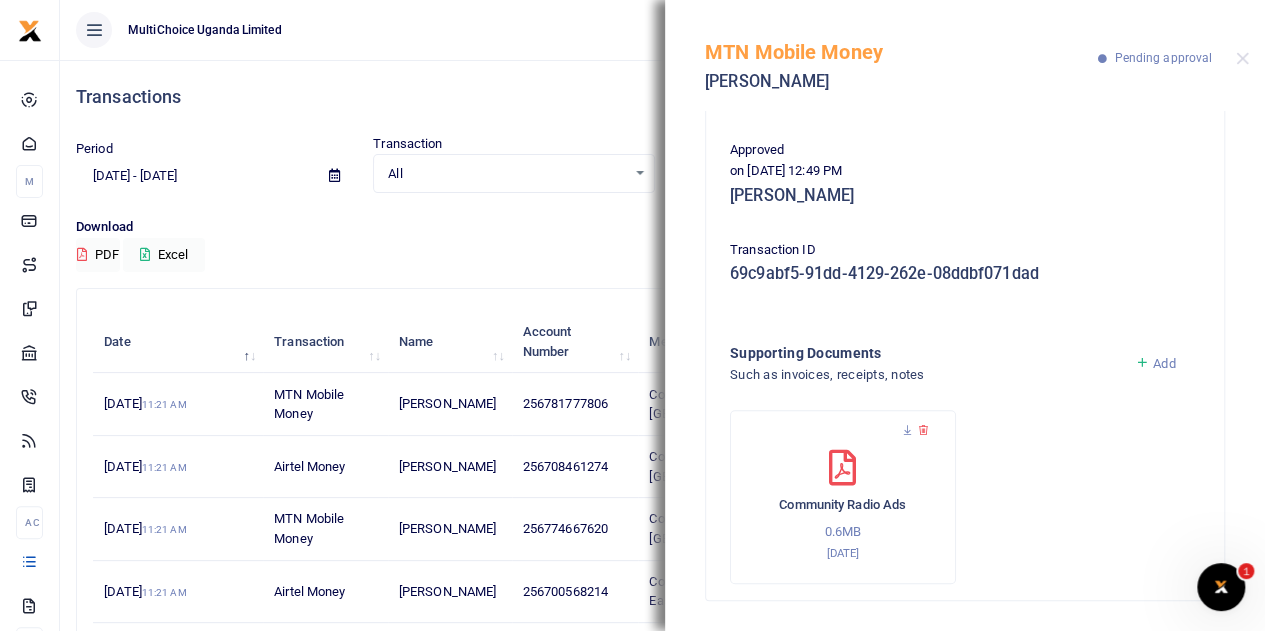 click on "Transactions
Period
06/11/2025 - 07/10/2025
Transaction
All Select an option...
All
Airtime
Internet
Utilities
Invoices
Mobile Money Payout
Deposits/Topup
Card creation
Taxes
Bank to Bank Transfer
Status
All Select an option...
All" at bounding box center (662, 563) 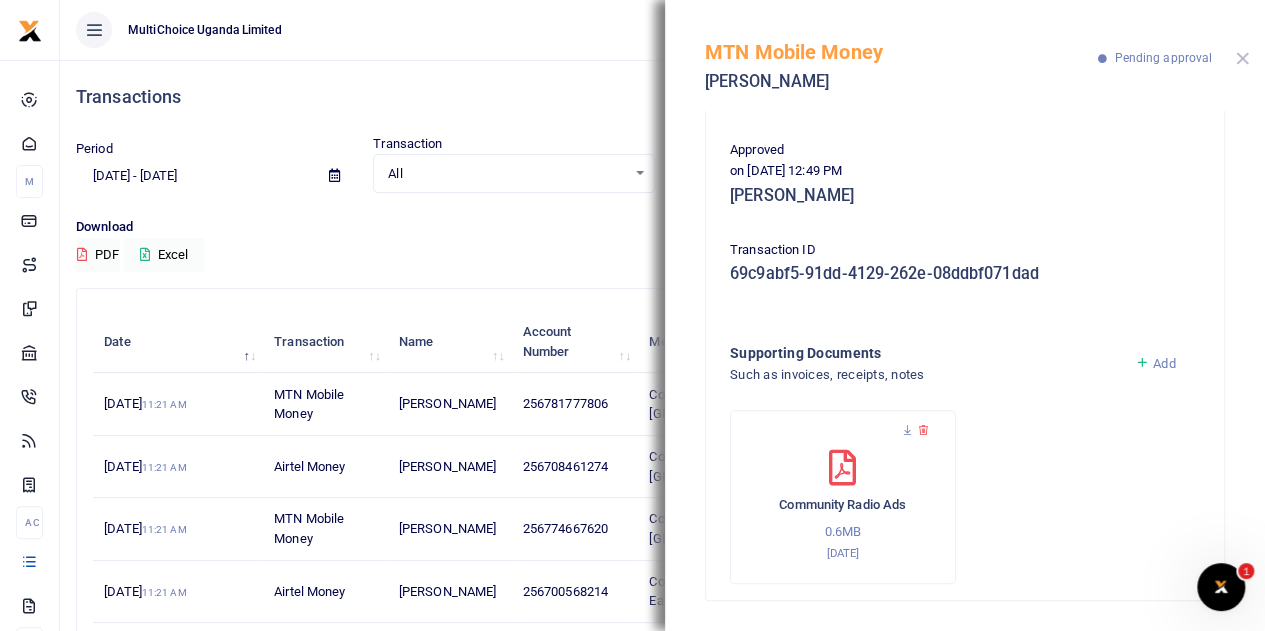 click at bounding box center (1242, 58) 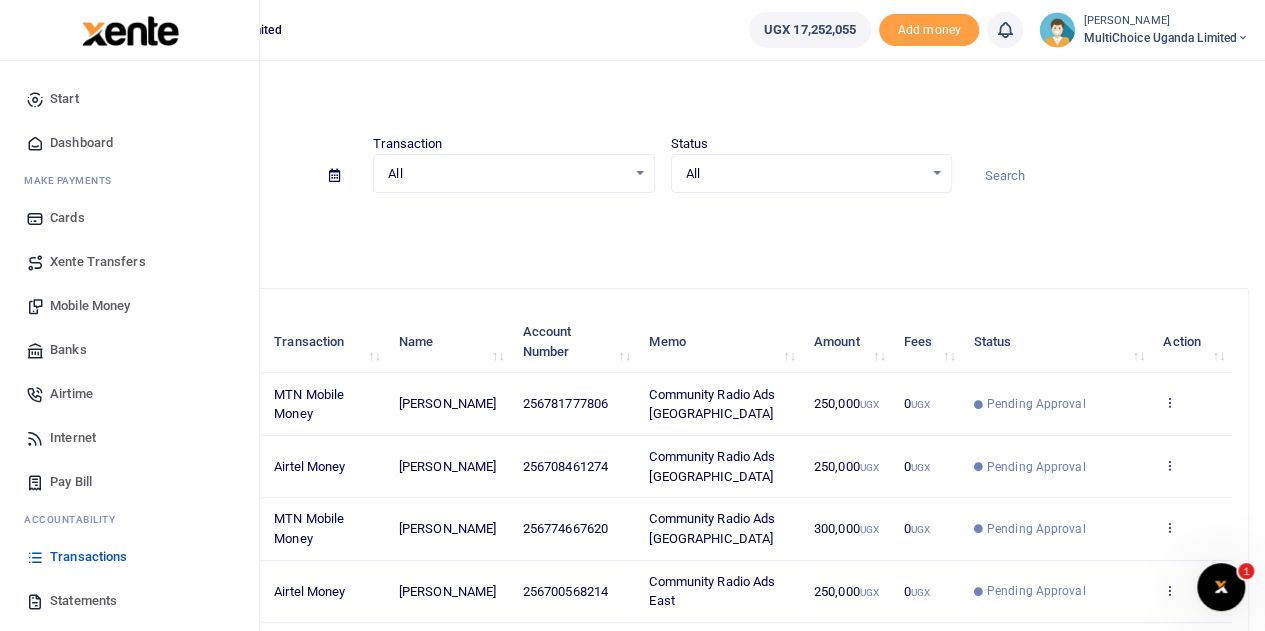 click on "Mobile Money" at bounding box center (90, 306) 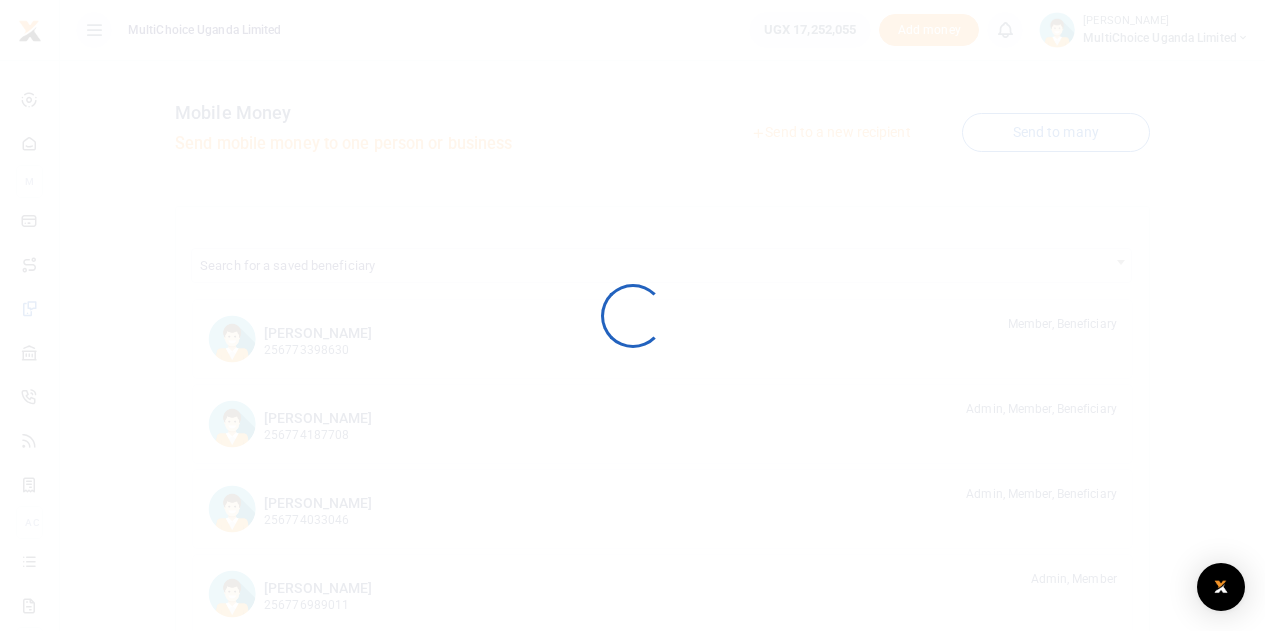 scroll, scrollTop: 0, scrollLeft: 0, axis: both 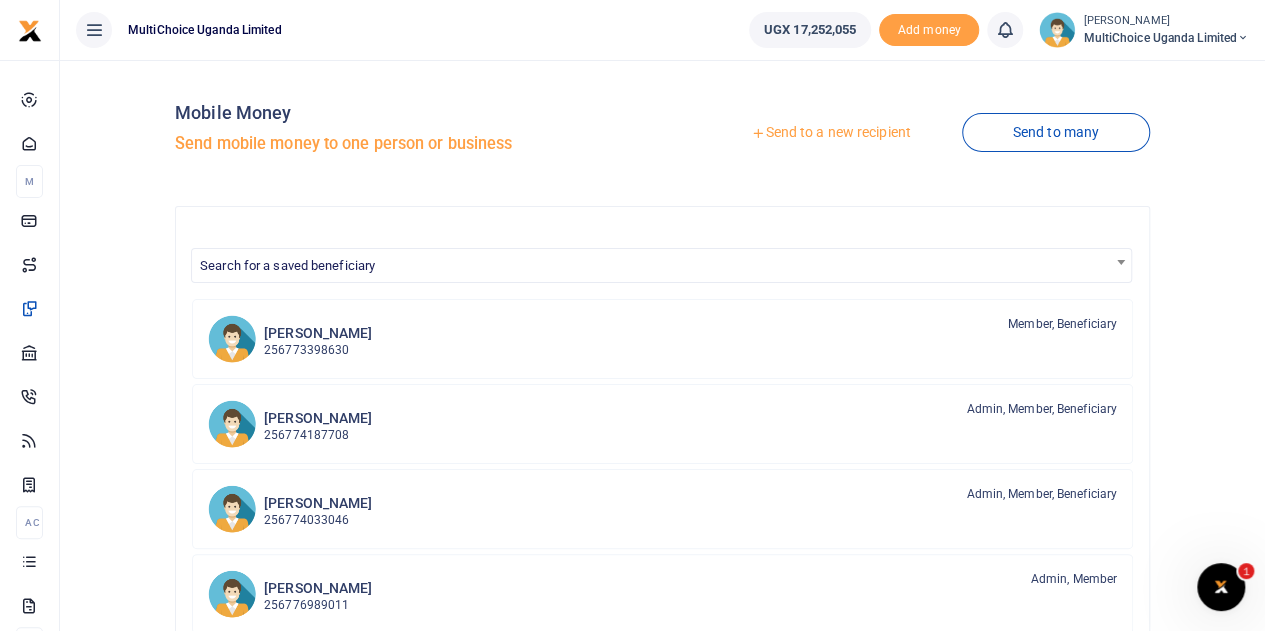 click on "Send to a new recipient" at bounding box center (830, 133) 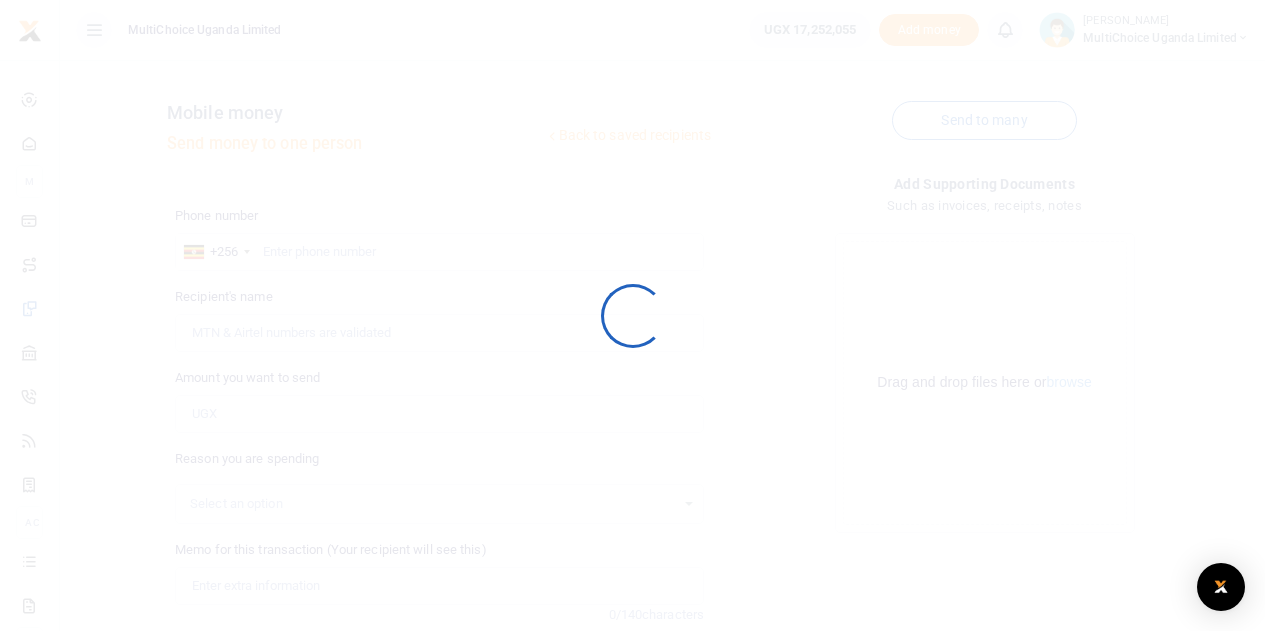scroll, scrollTop: 0, scrollLeft: 0, axis: both 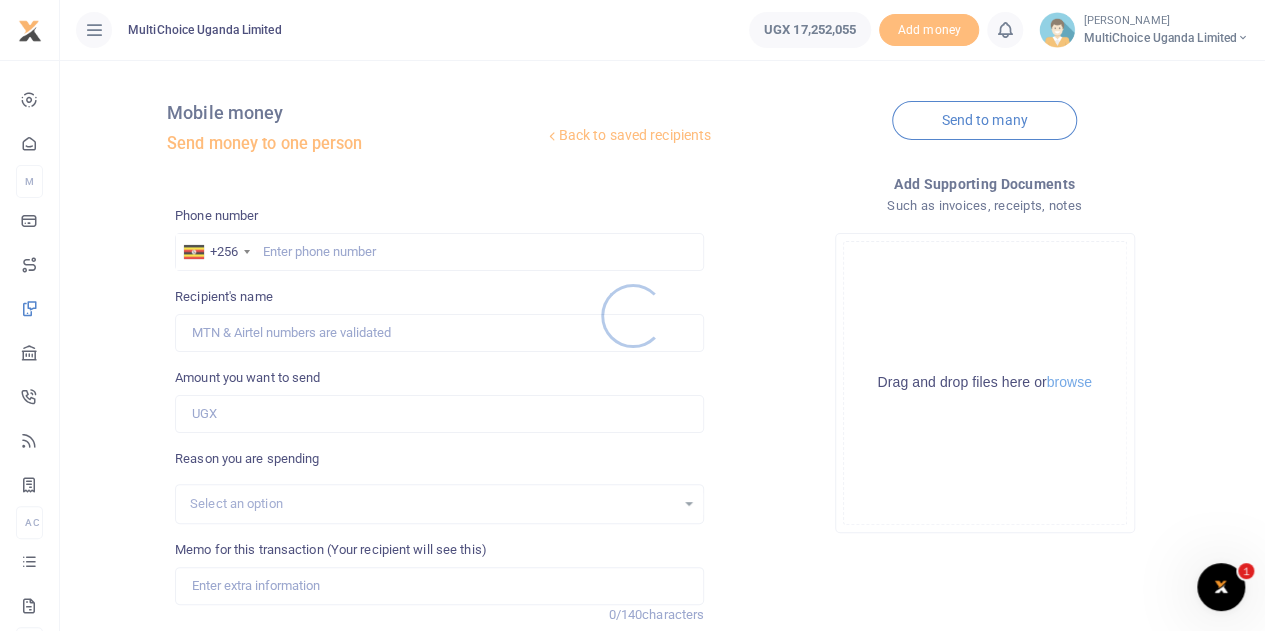 click at bounding box center [632, 315] 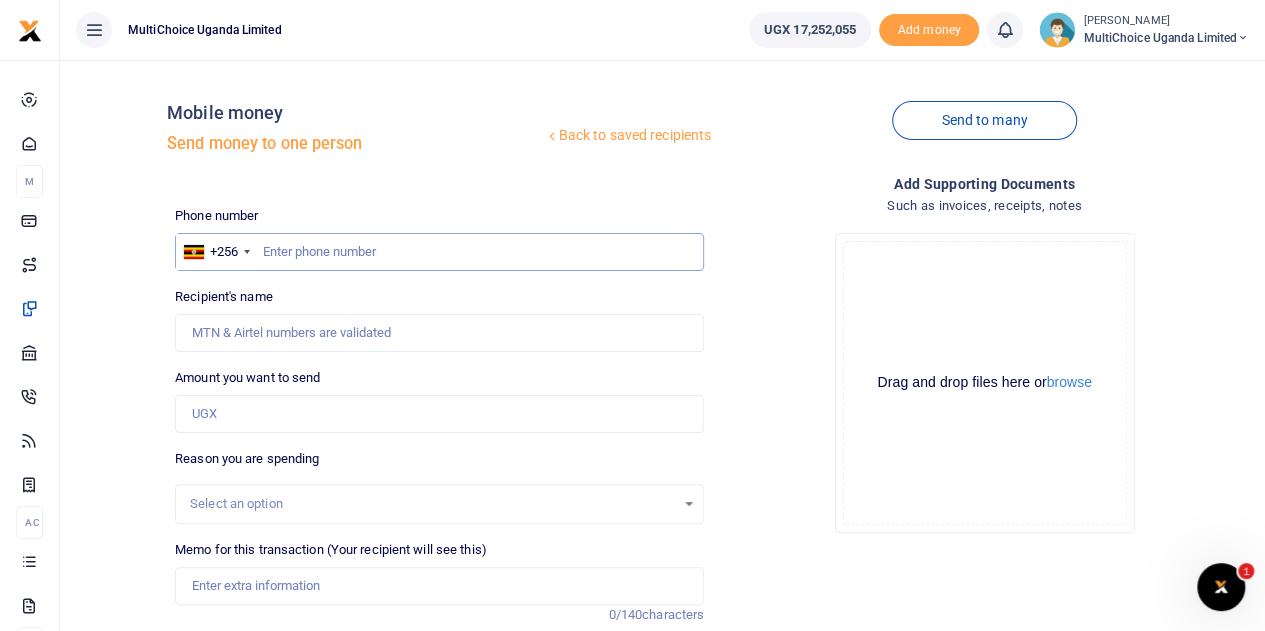 click at bounding box center [439, 252] 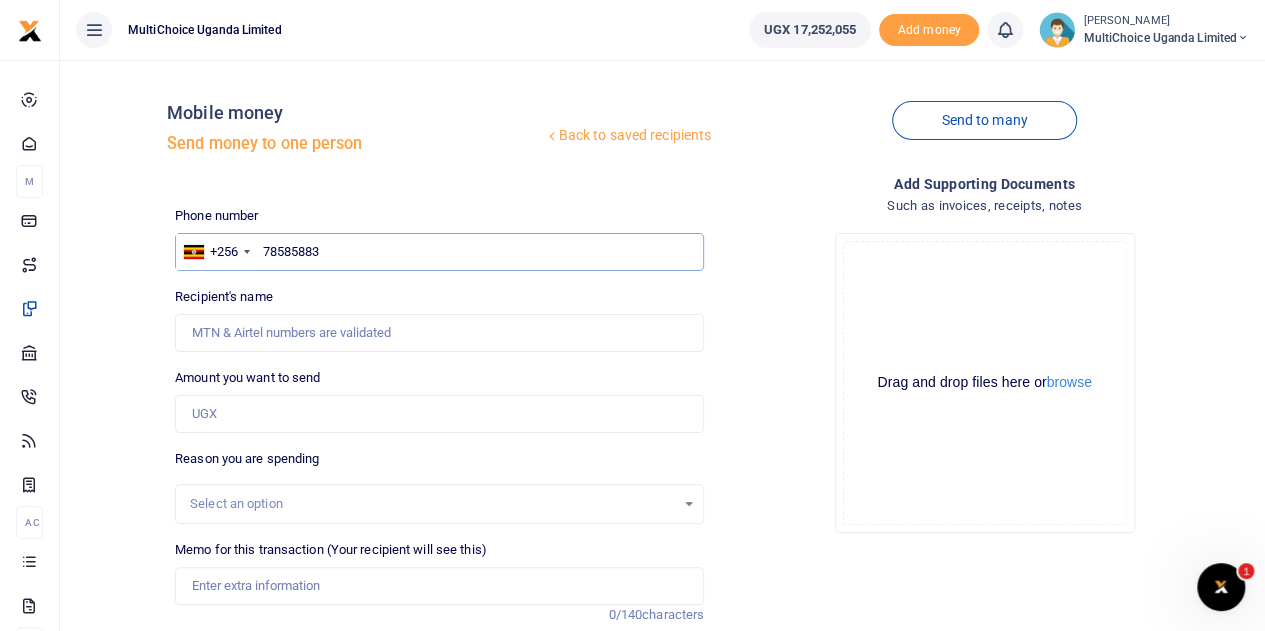 type on "785858837" 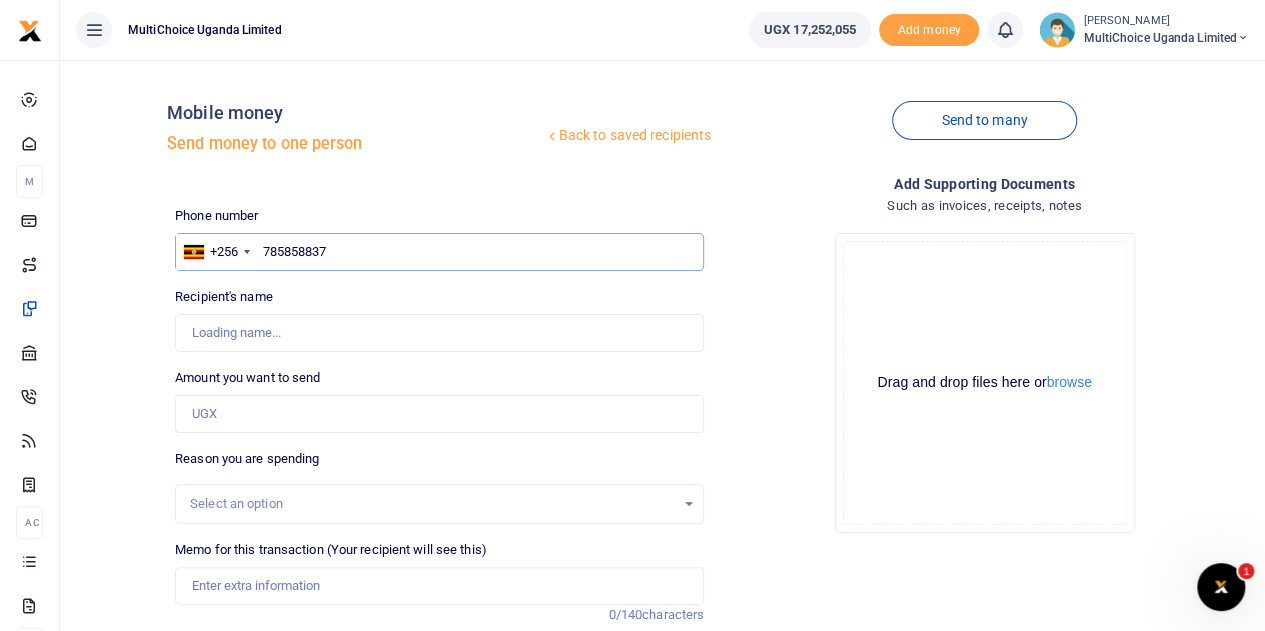 type on "Blaise Wayinda" 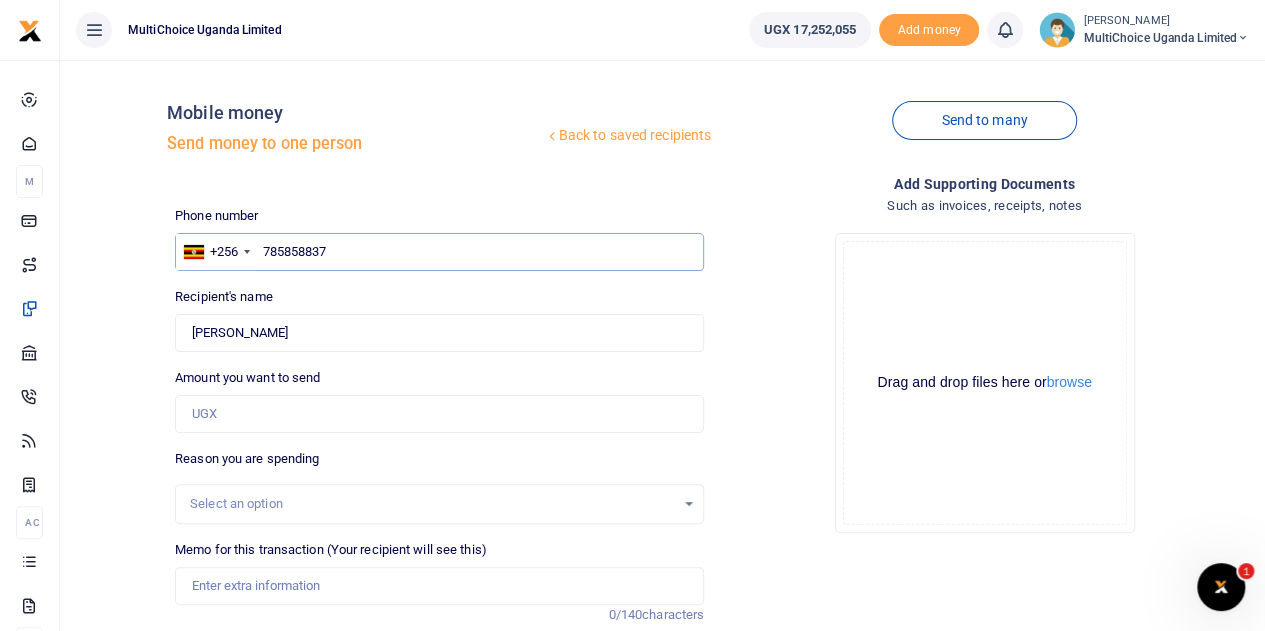 type on "785858837" 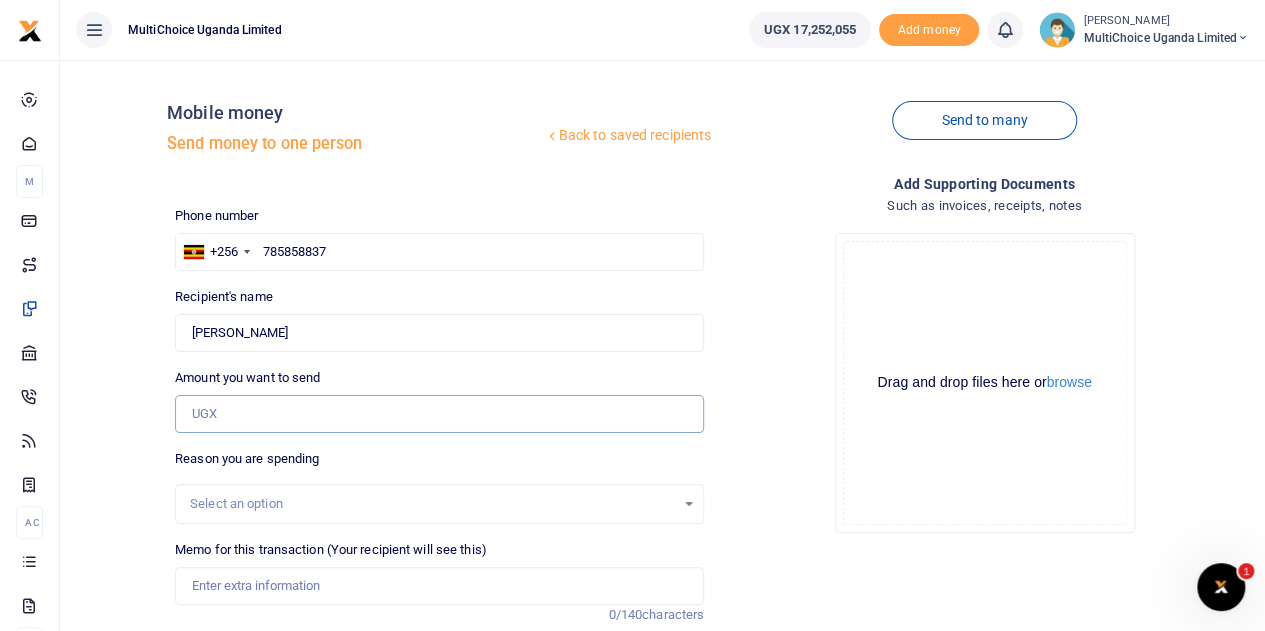 click on "Amount you want to send" at bounding box center [439, 414] 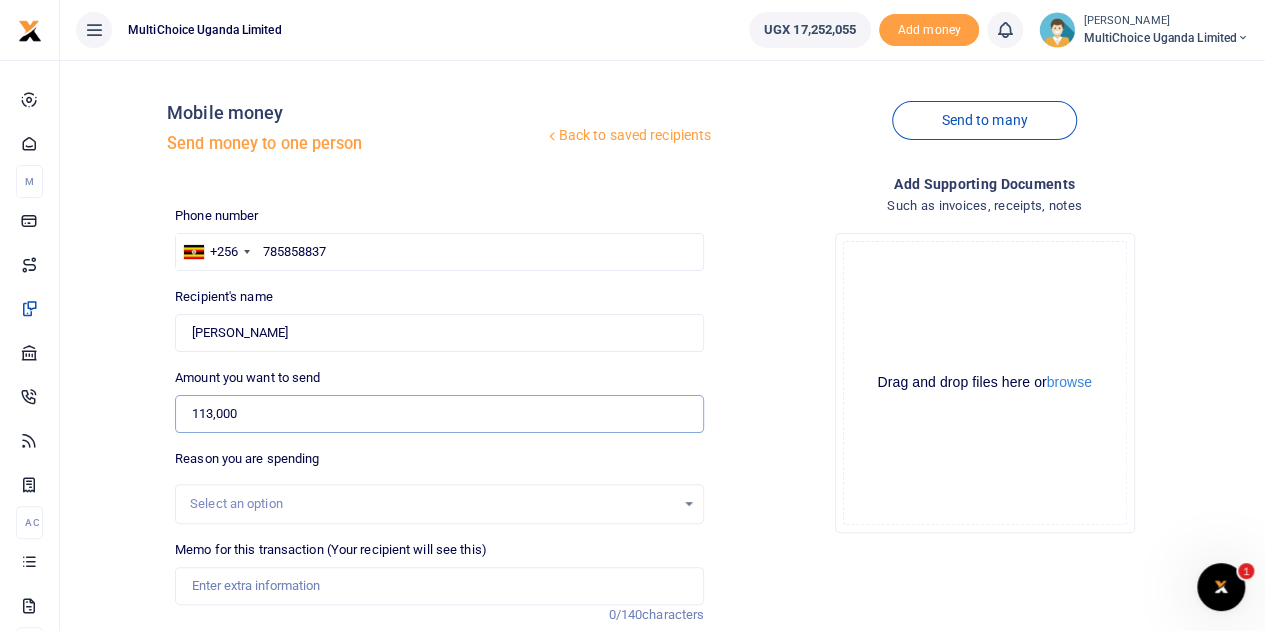 scroll, scrollTop: 252, scrollLeft: 0, axis: vertical 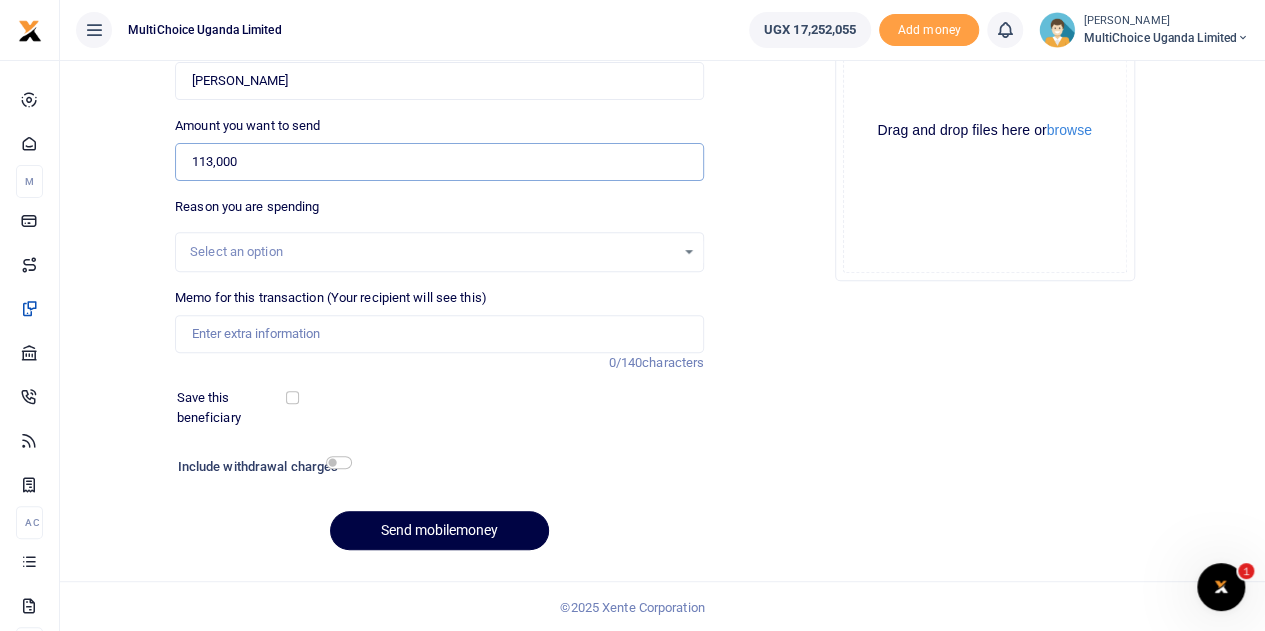 type on "113,000" 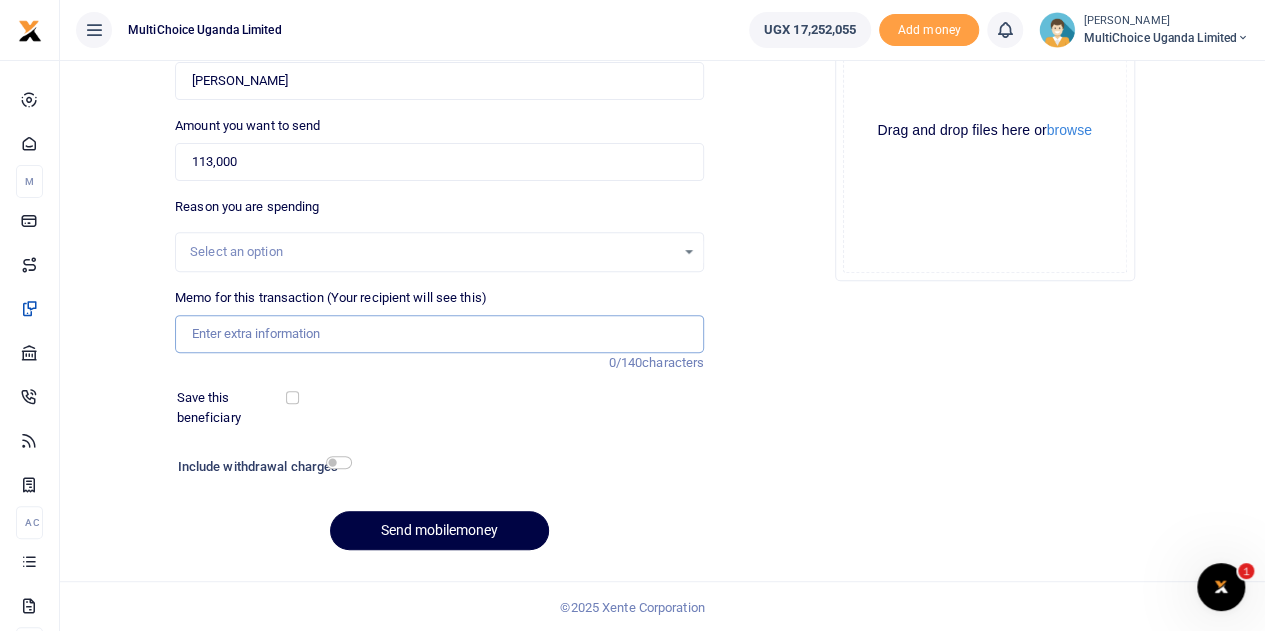 click on "Memo for this transaction (Your recipient will see this)" at bounding box center [439, 334] 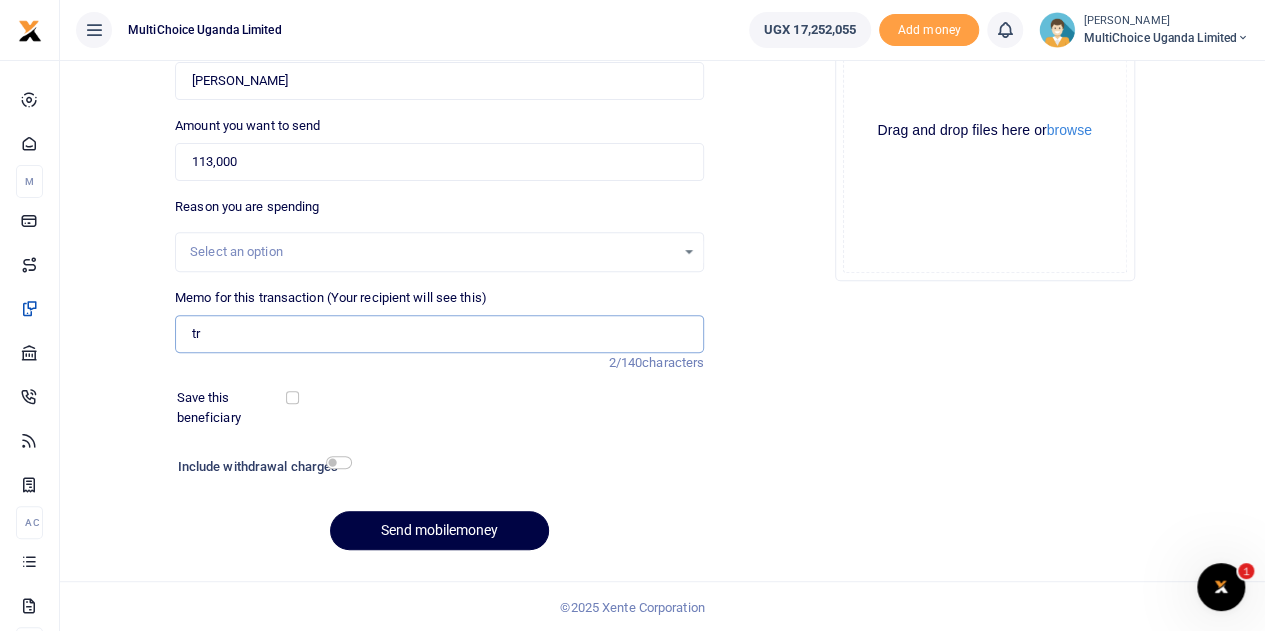 type on "t" 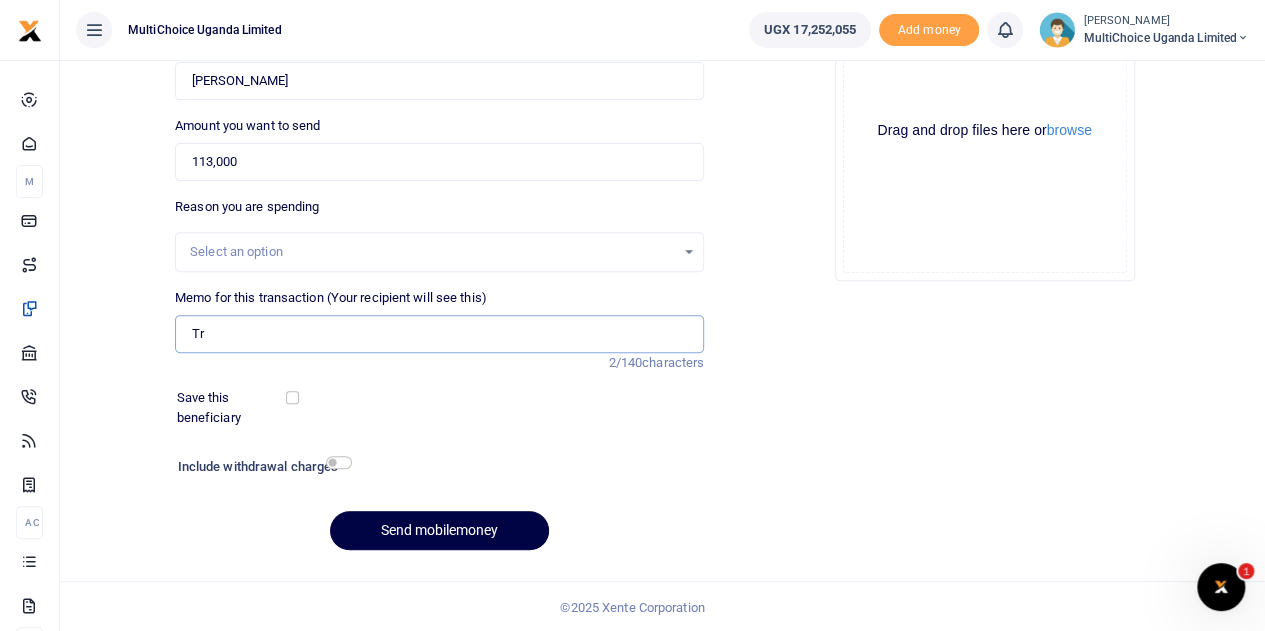 type on "T" 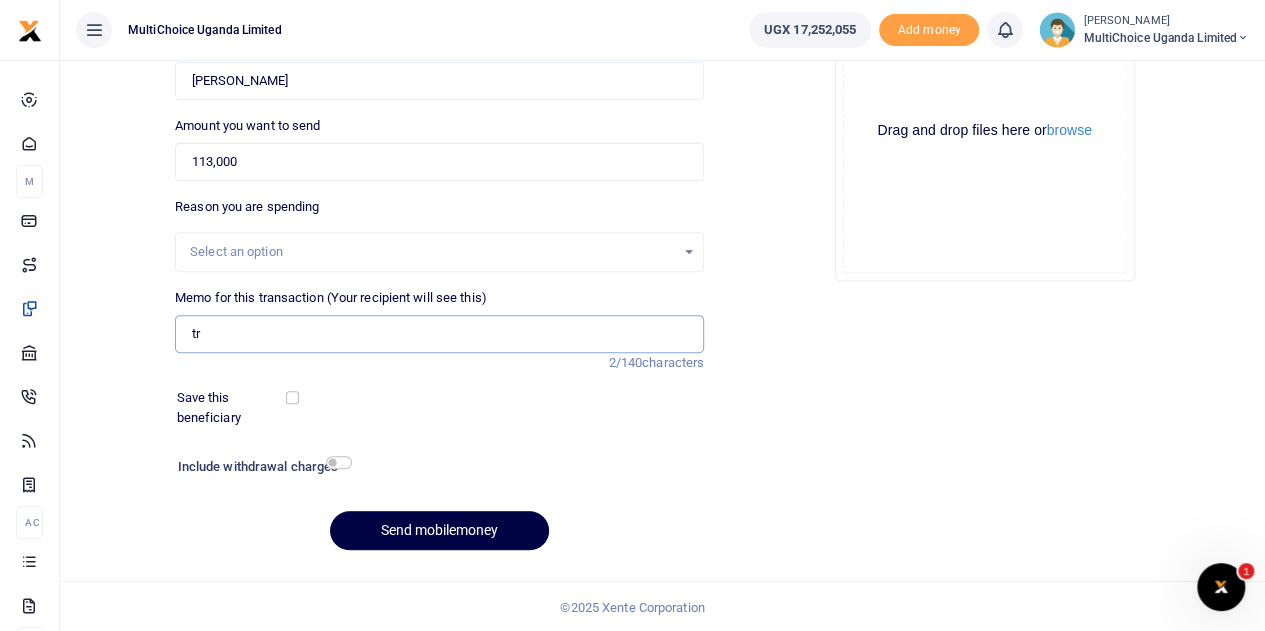 type on "t" 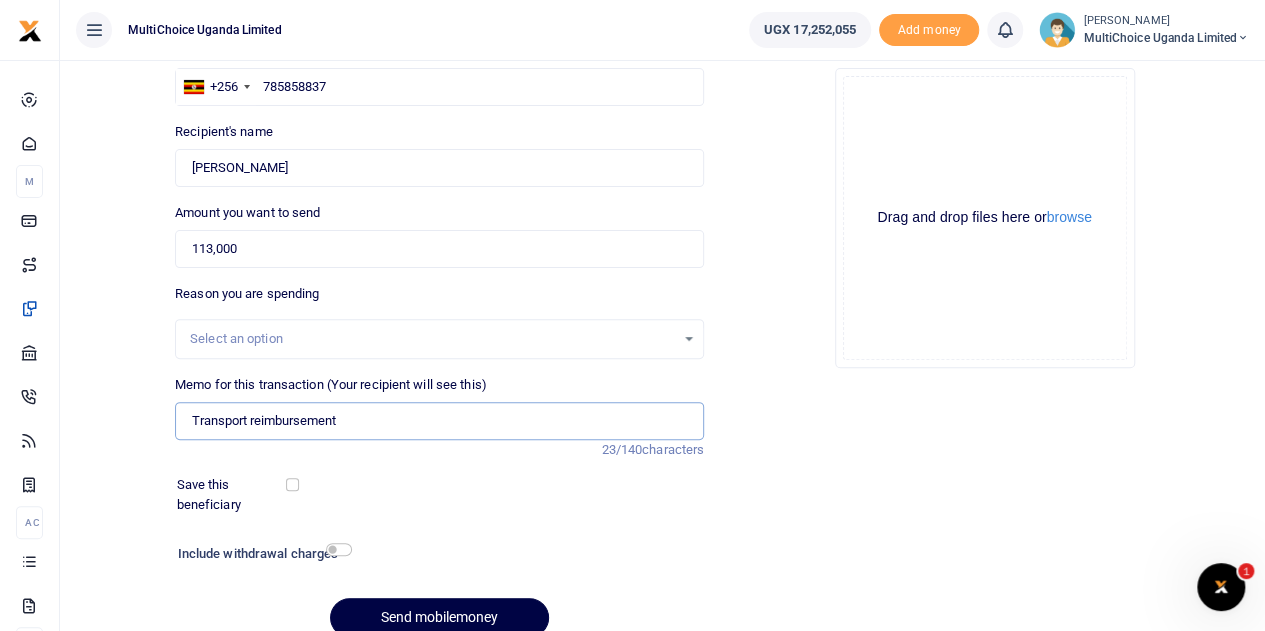 scroll, scrollTop: 252, scrollLeft: 0, axis: vertical 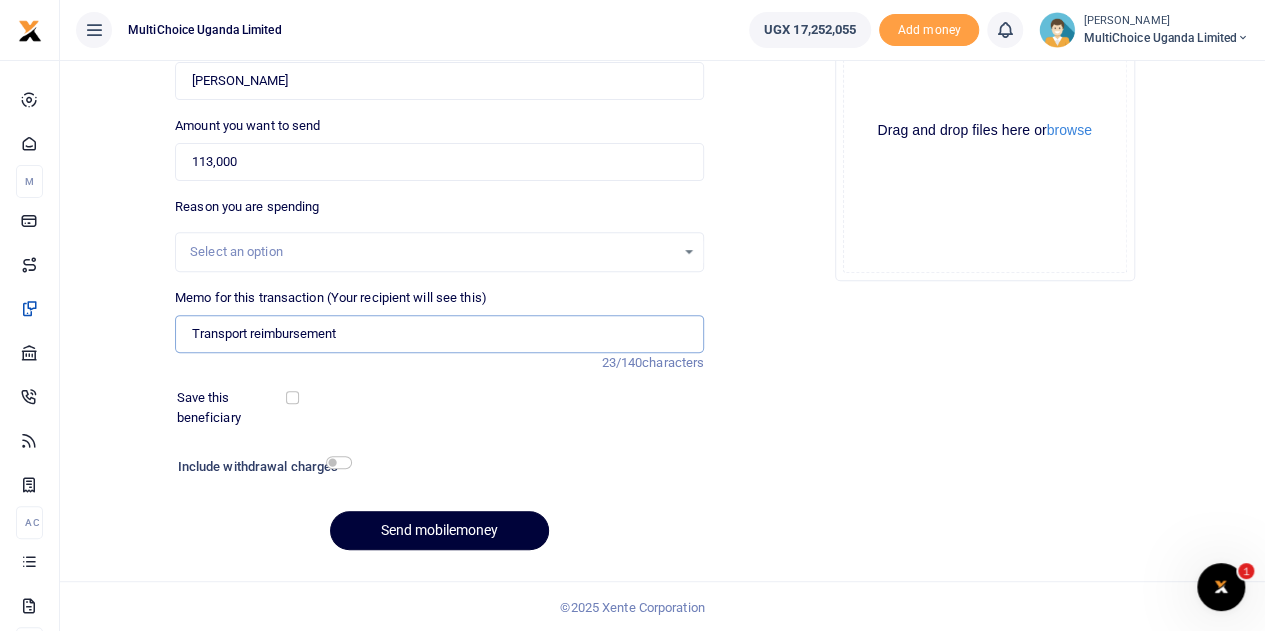 type on "Transport reimbursement" 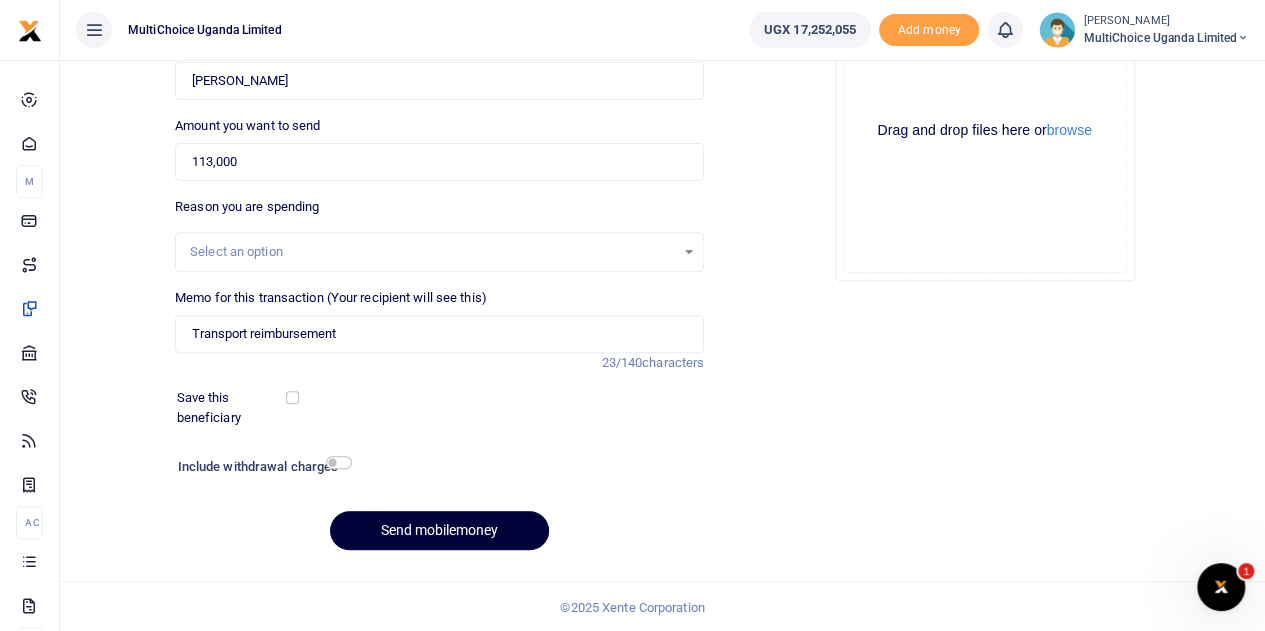 click on "Send mobilemoney" at bounding box center (439, 530) 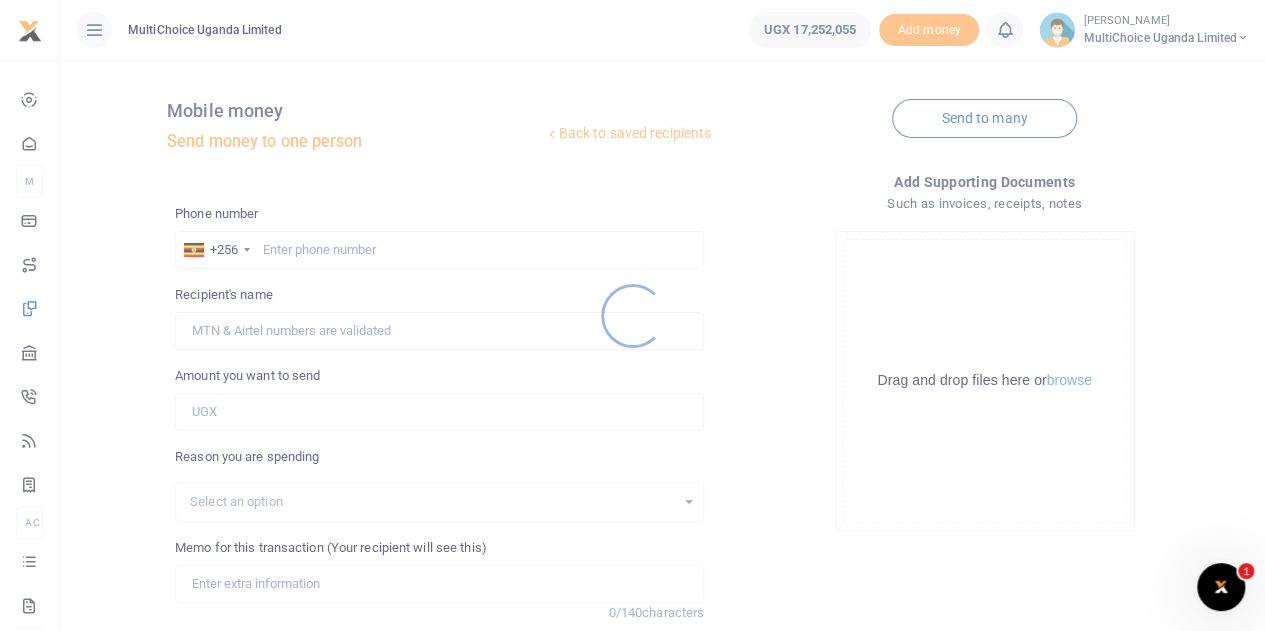 scroll, scrollTop: 0, scrollLeft: 0, axis: both 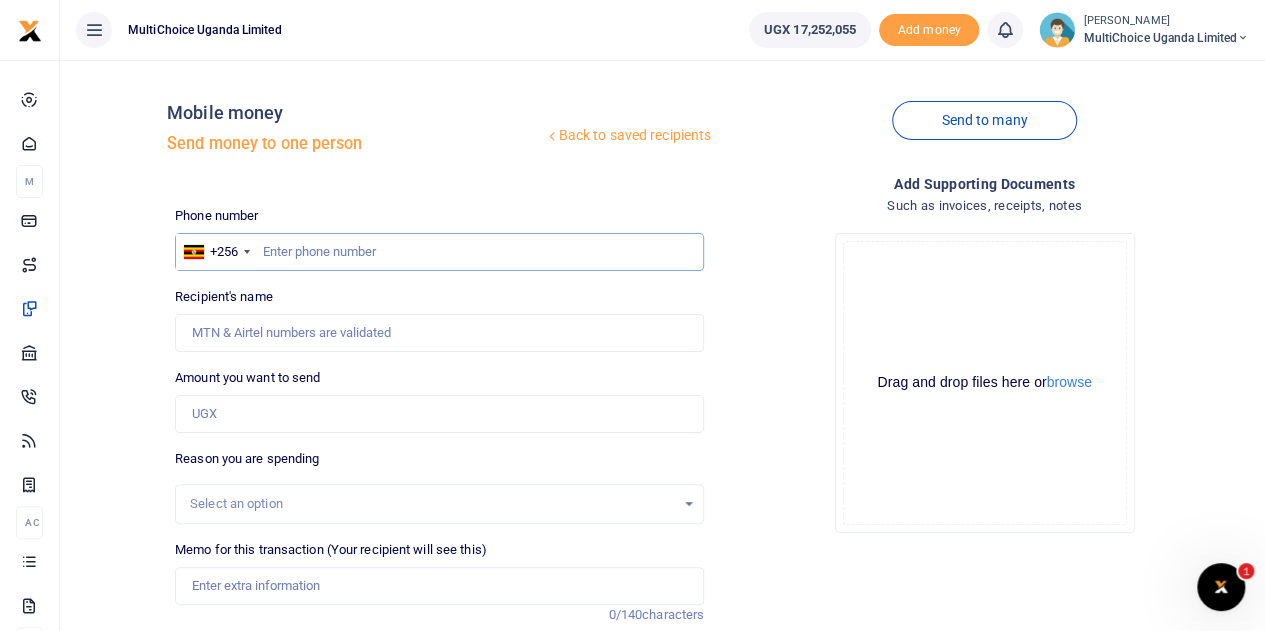 click at bounding box center [439, 252] 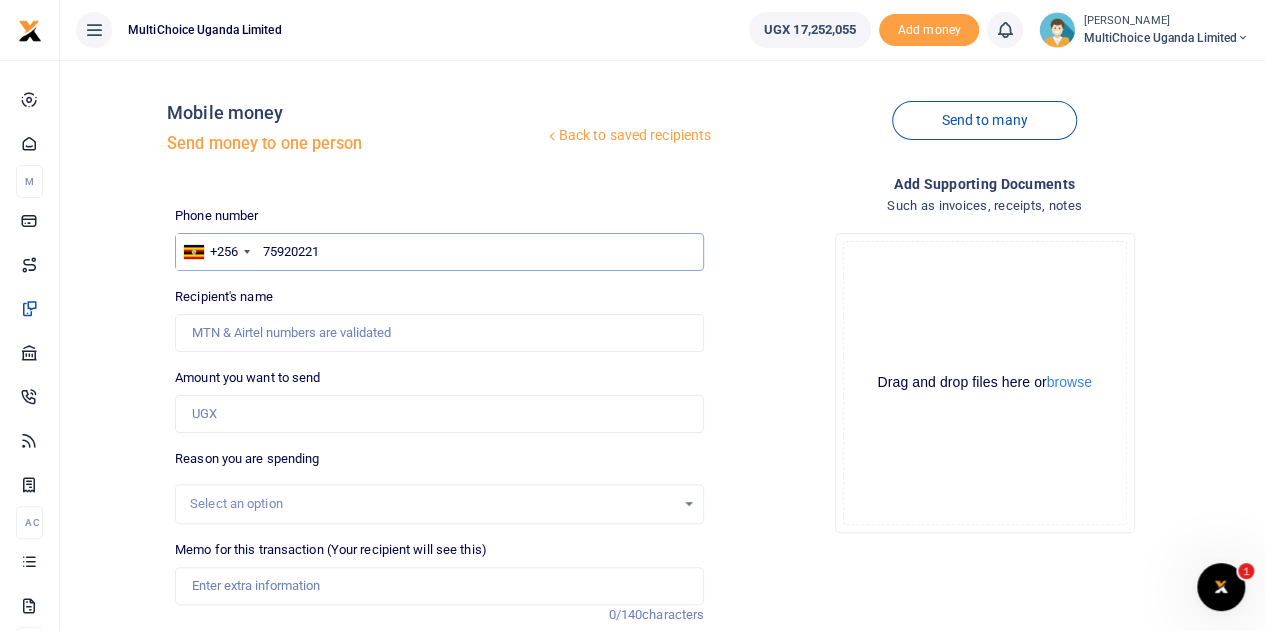 type on "759202217" 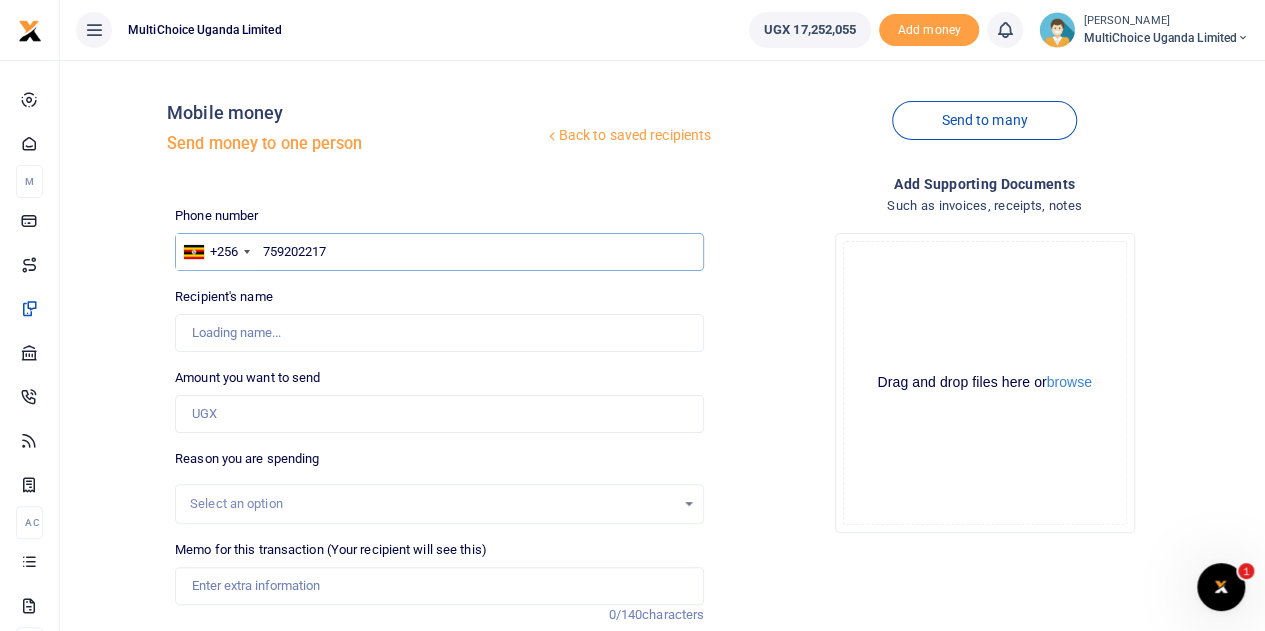 type on "[PERSON_NAME]" 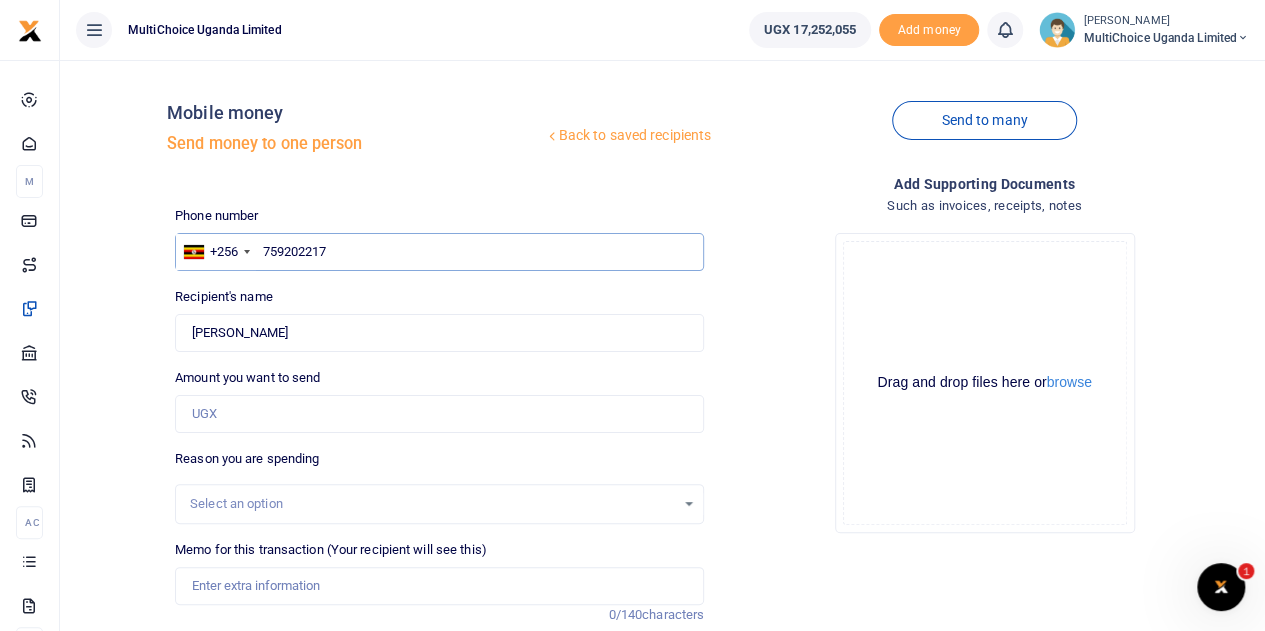 type on "759202217" 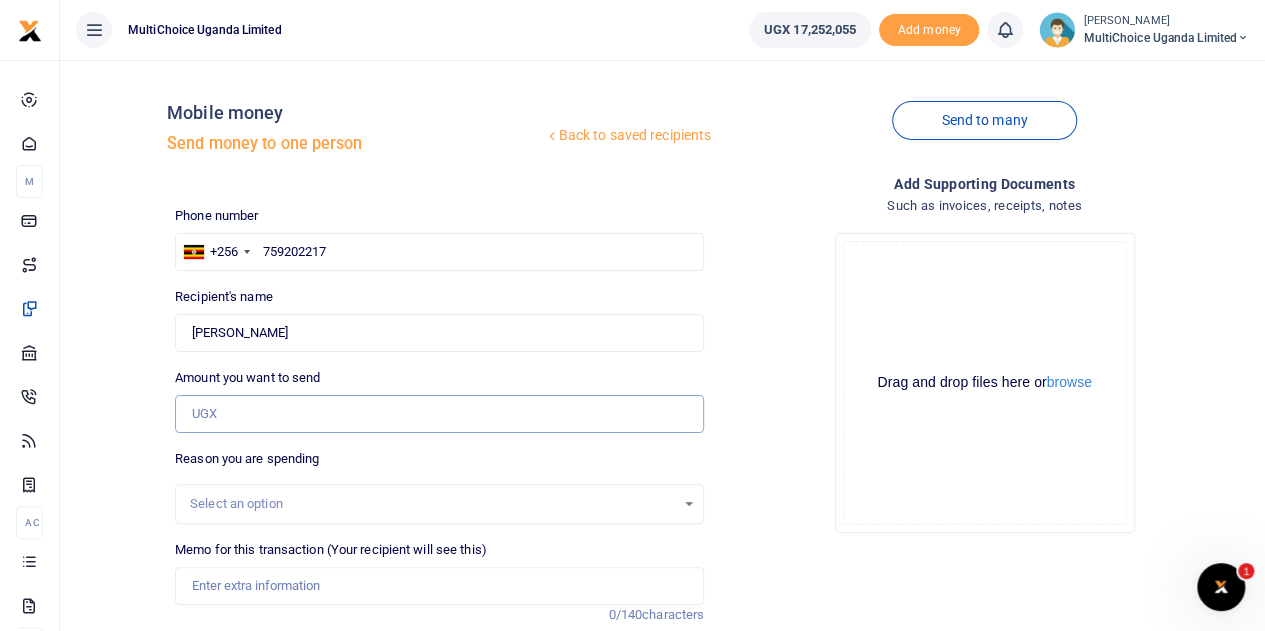 click on "Amount you want to send" at bounding box center (439, 414) 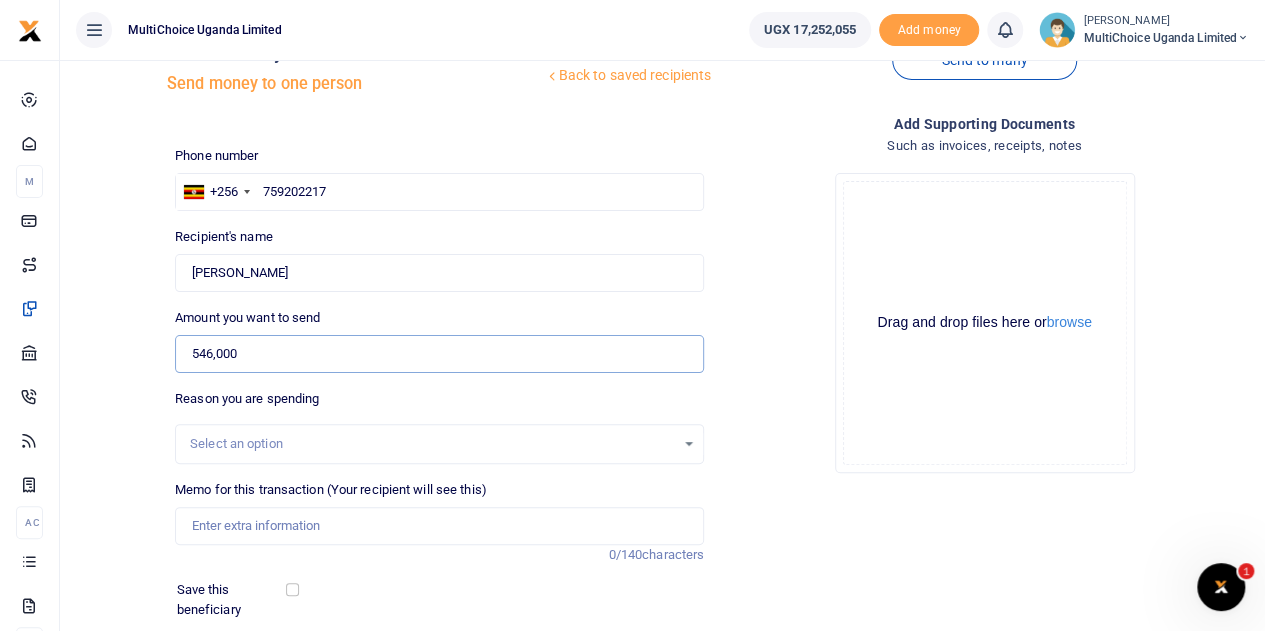 scroll, scrollTop: 100, scrollLeft: 0, axis: vertical 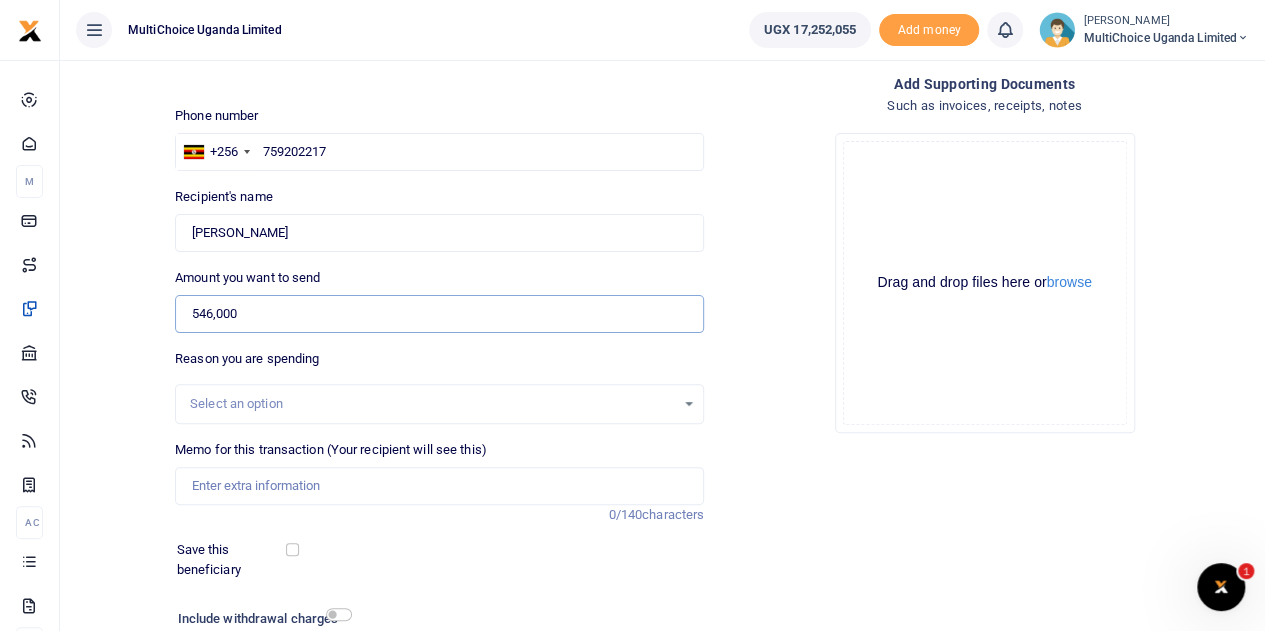 type on "546,000" 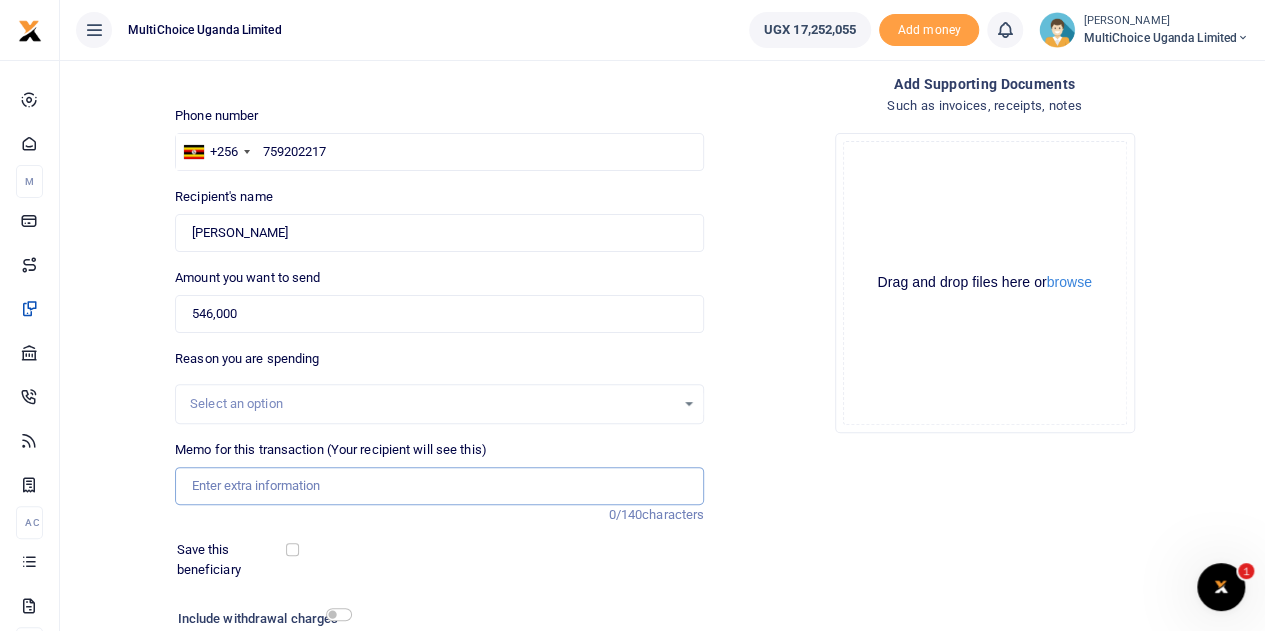 click on "Memo for this transaction (Your recipient will see this)" at bounding box center [439, 486] 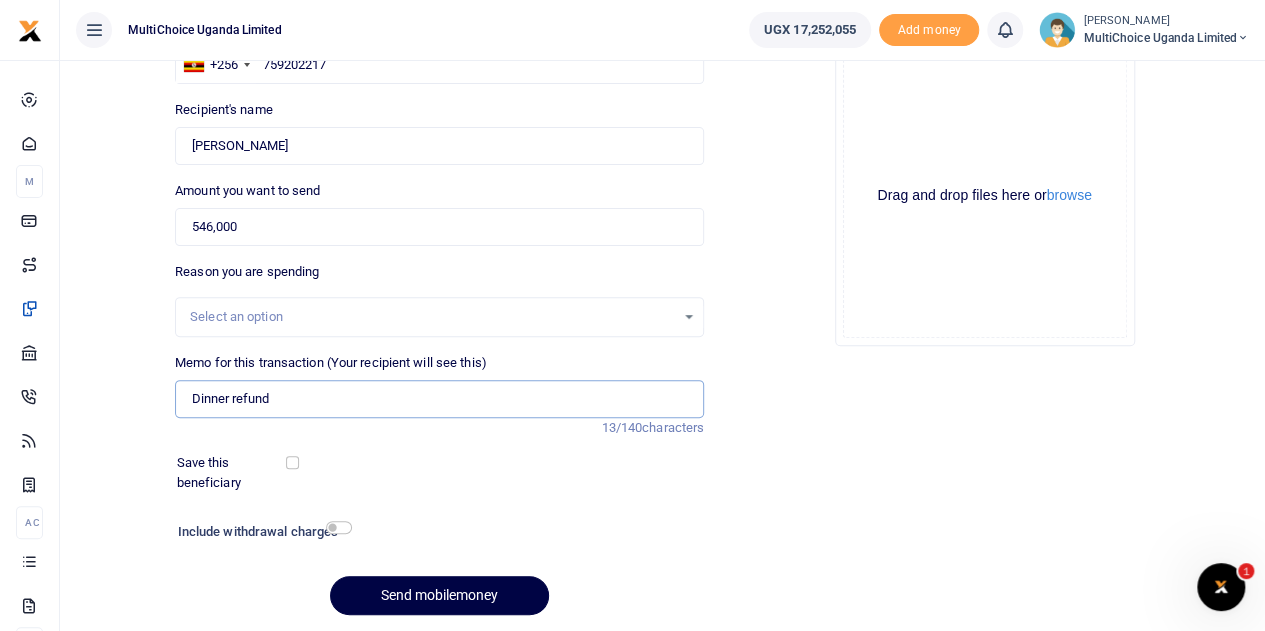 scroll, scrollTop: 252, scrollLeft: 0, axis: vertical 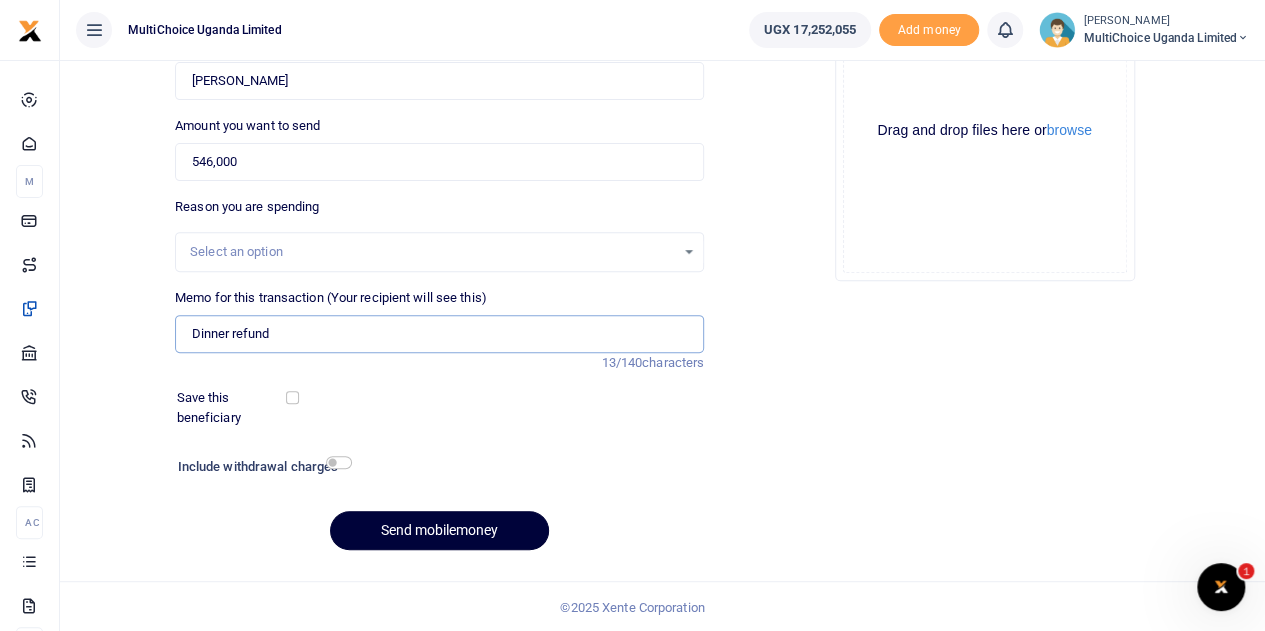 type on "Dinner refund" 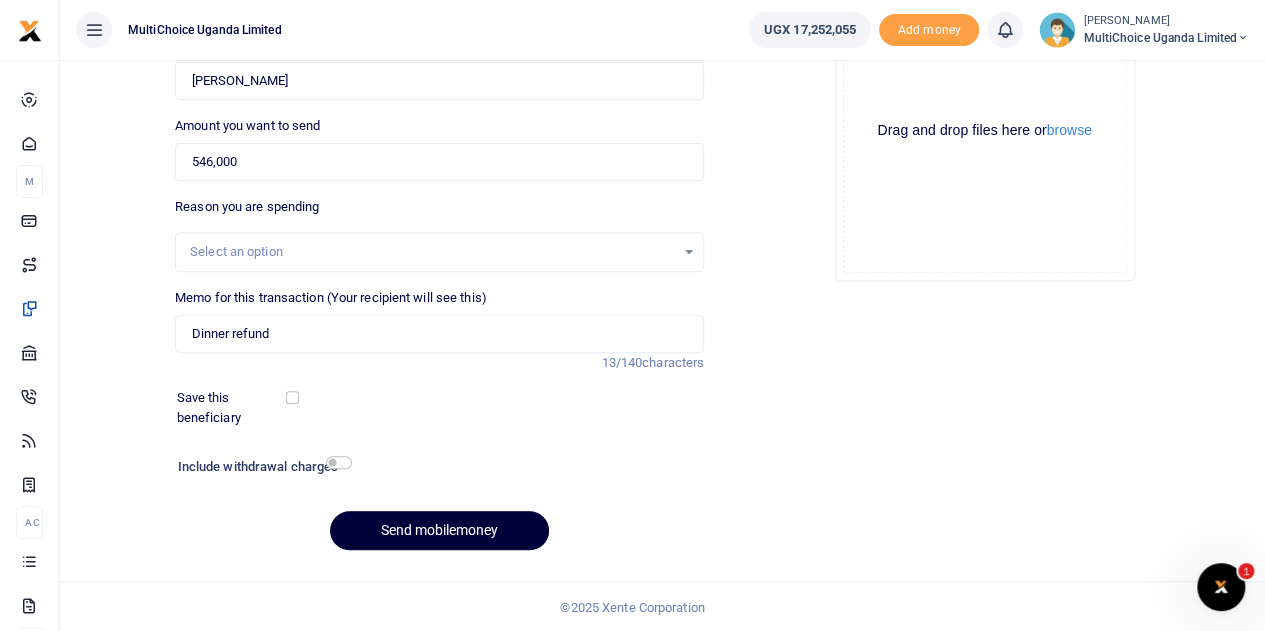 click on "Send mobilemoney" at bounding box center (439, 530) 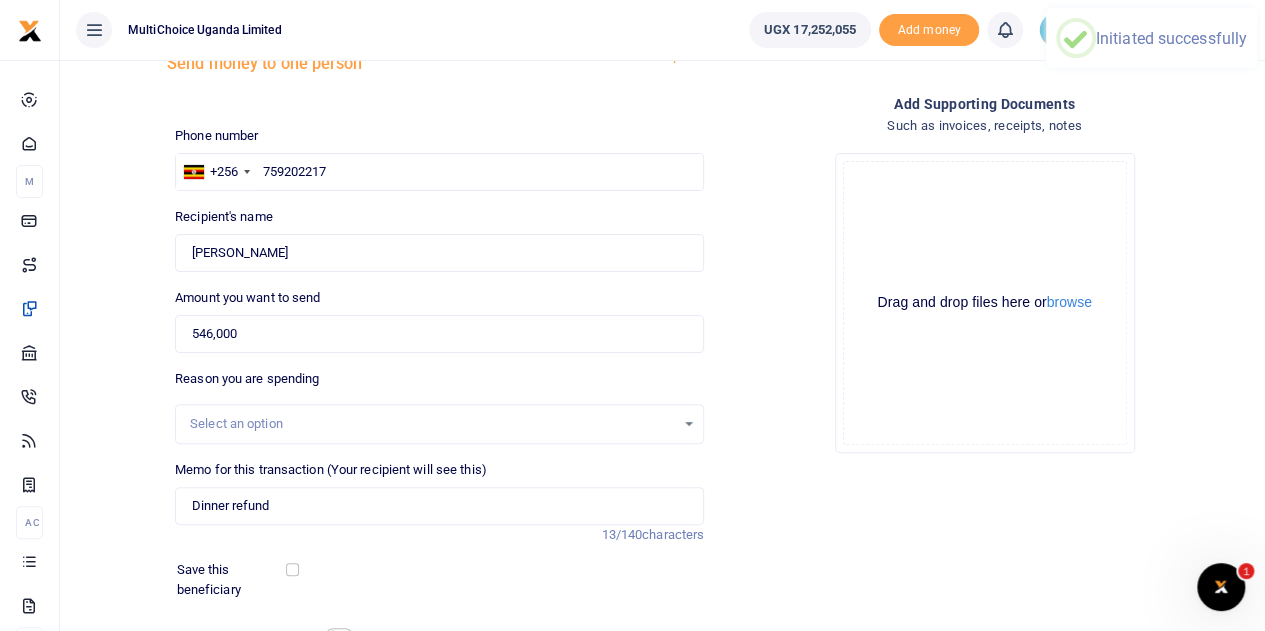 scroll, scrollTop: 0, scrollLeft: 0, axis: both 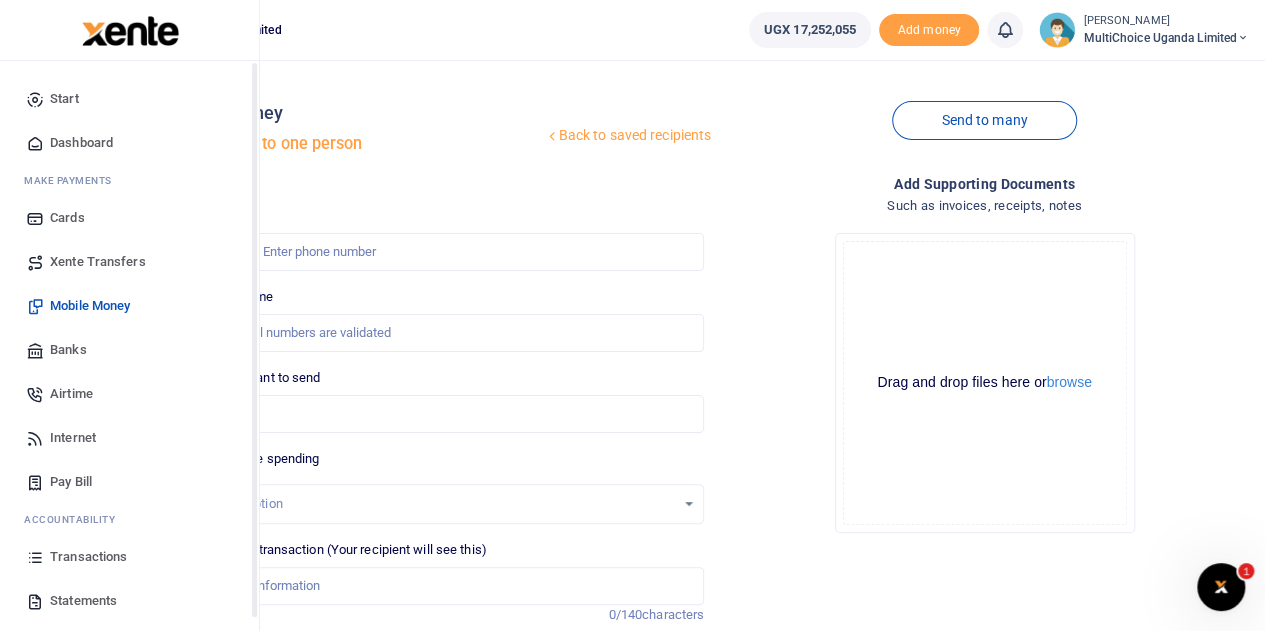 click on "Transactions" at bounding box center (88, 557) 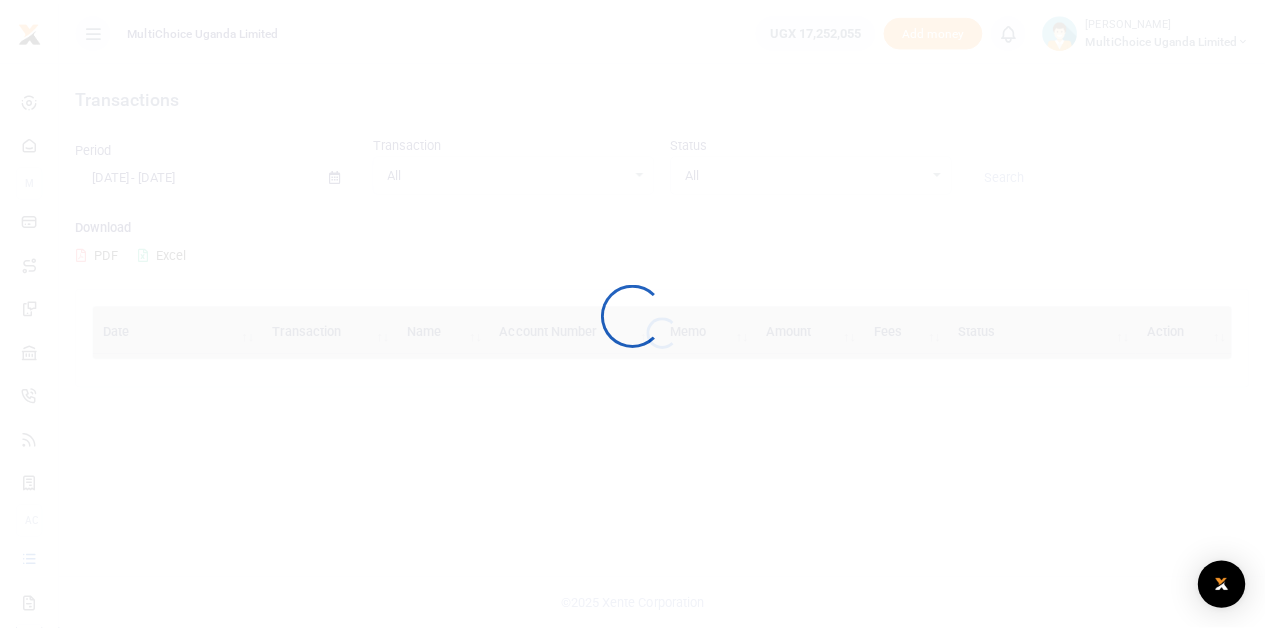 scroll, scrollTop: 0, scrollLeft: 0, axis: both 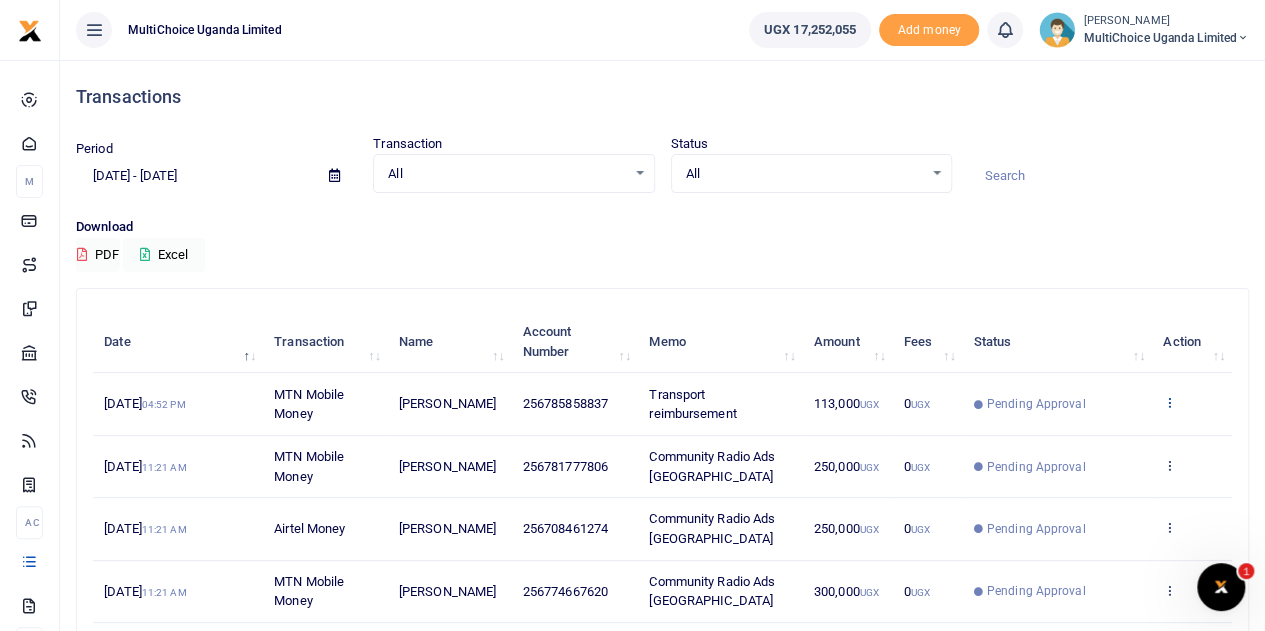 click at bounding box center (1169, 402) 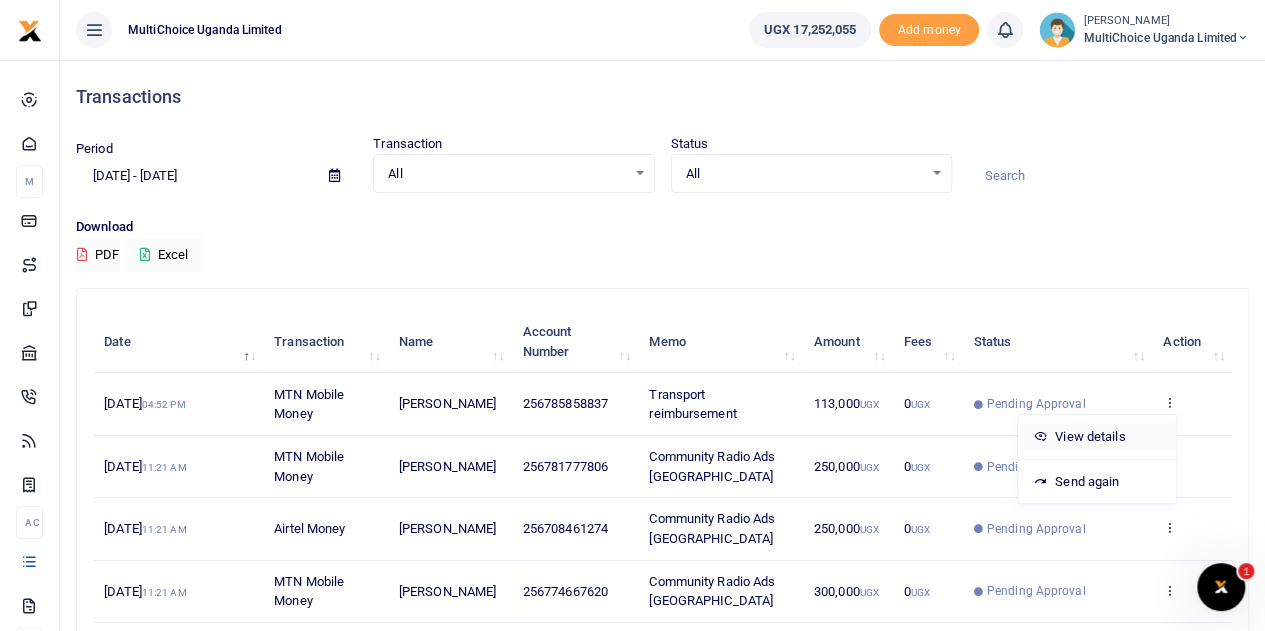 click on "View details" at bounding box center (1097, 437) 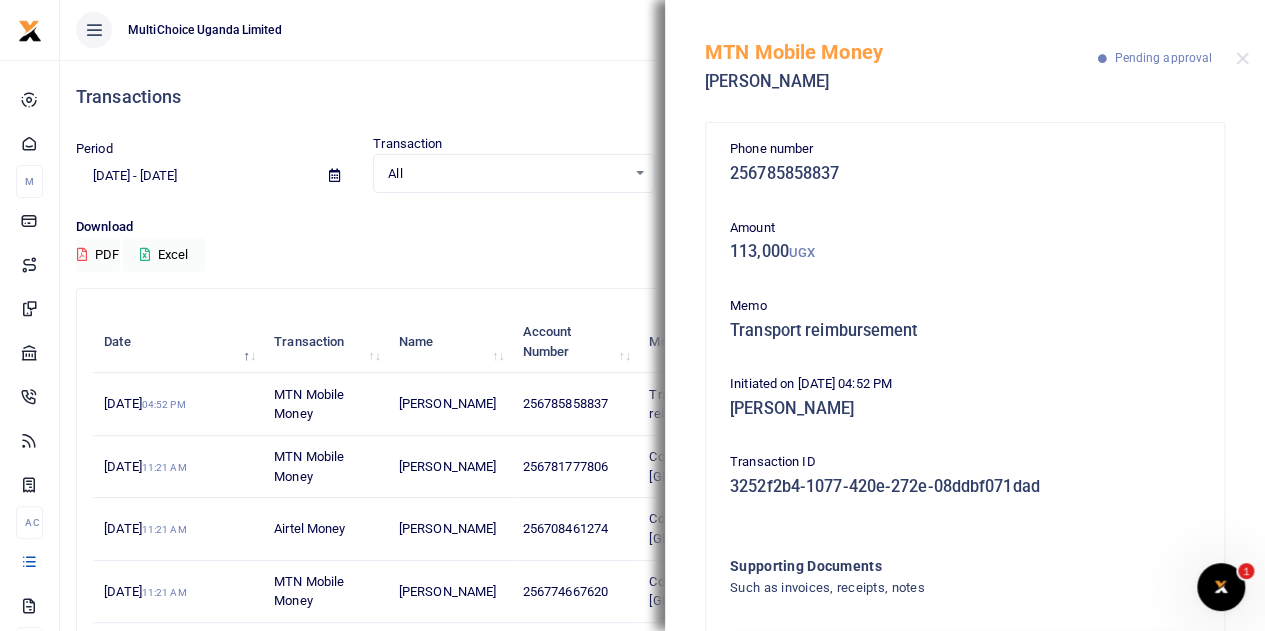 scroll, scrollTop: 128, scrollLeft: 0, axis: vertical 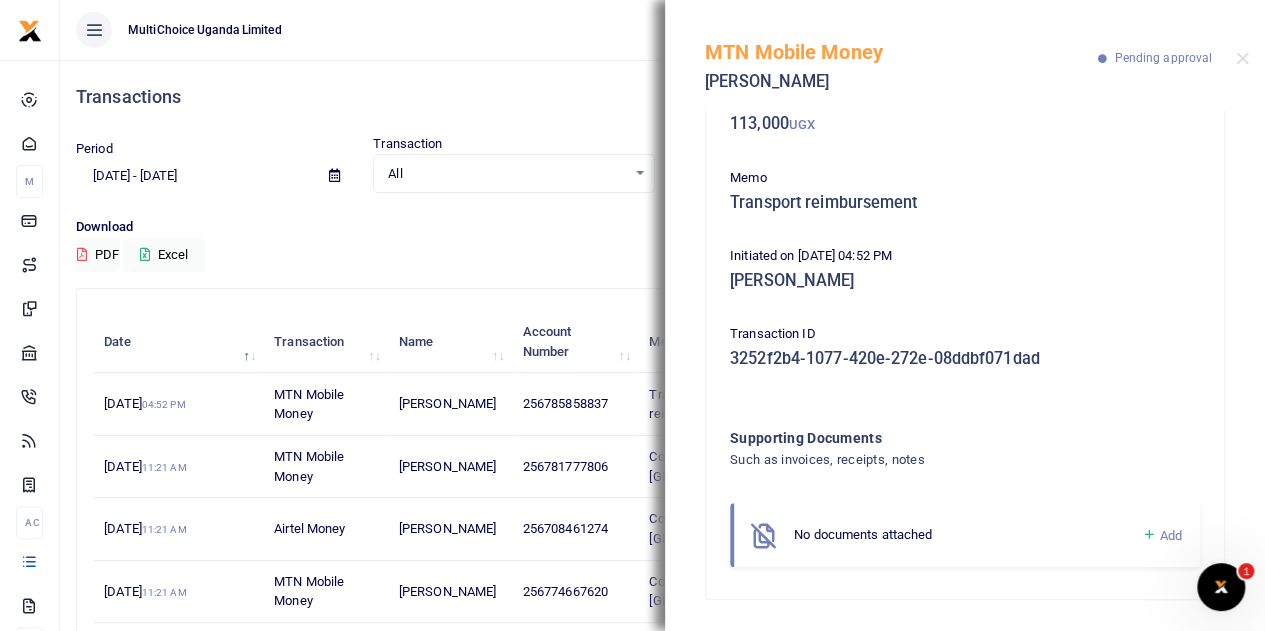 click on "Add" at bounding box center (1161, 535) 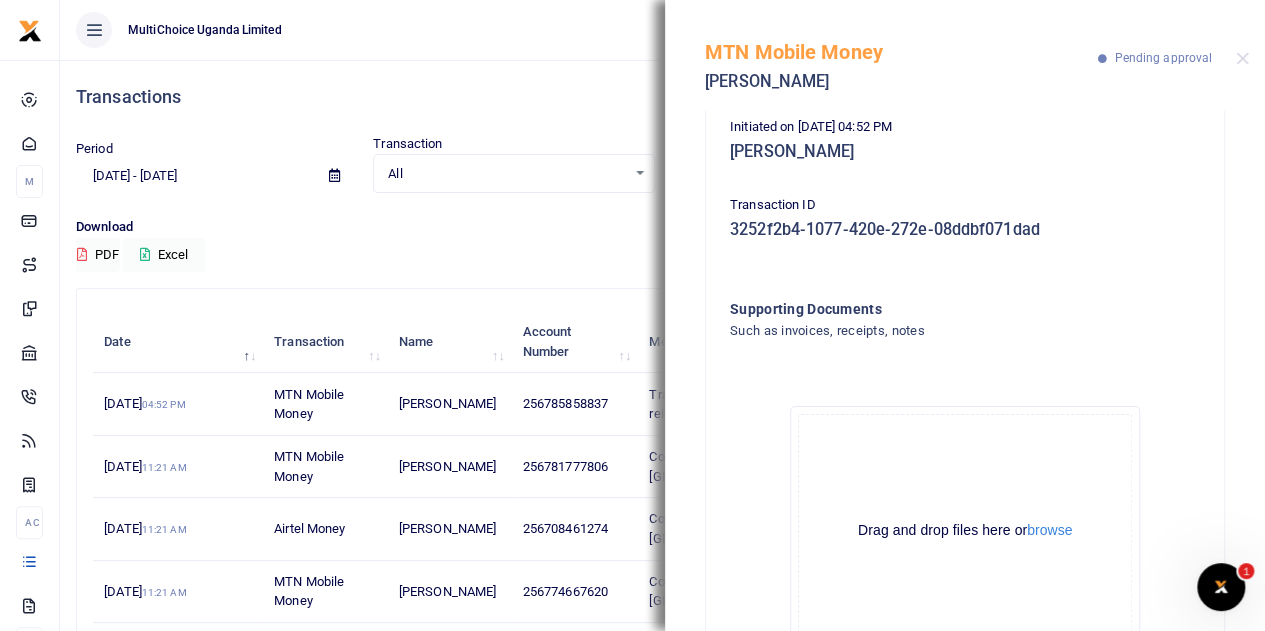 scroll, scrollTop: 354, scrollLeft: 0, axis: vertical 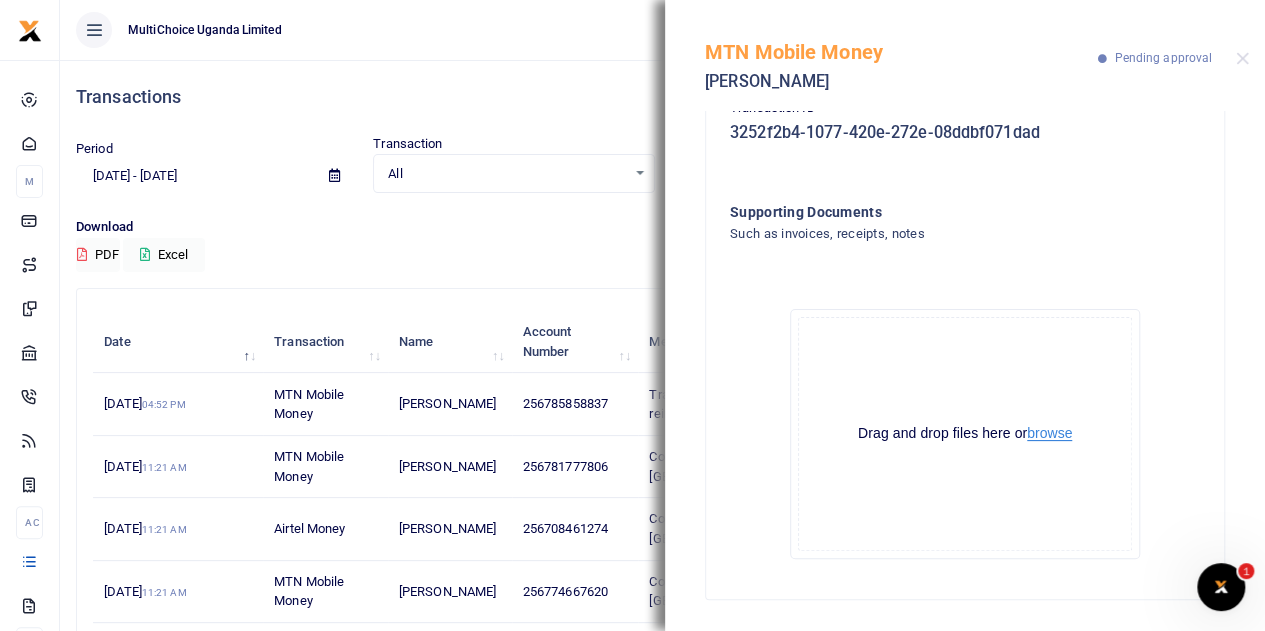 click on "browse" at bounding box center [1049, 433] 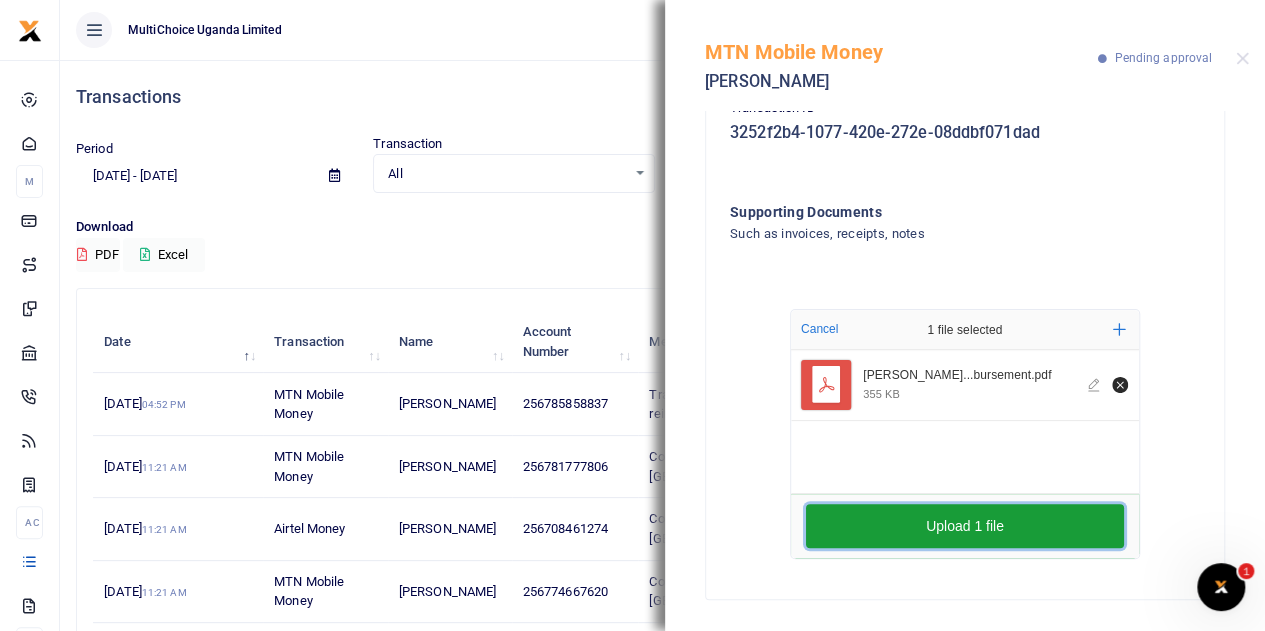 click on "Upload 1 file" at bounding box center [965, 526] 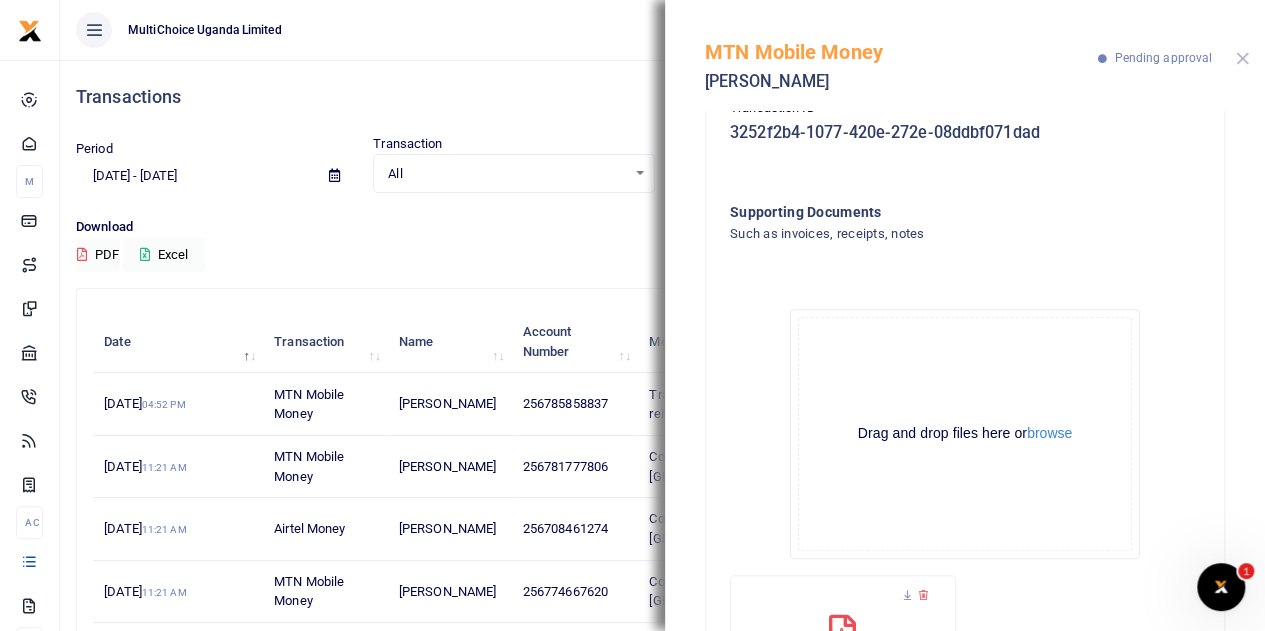 click at bounding box center (1242, 58) 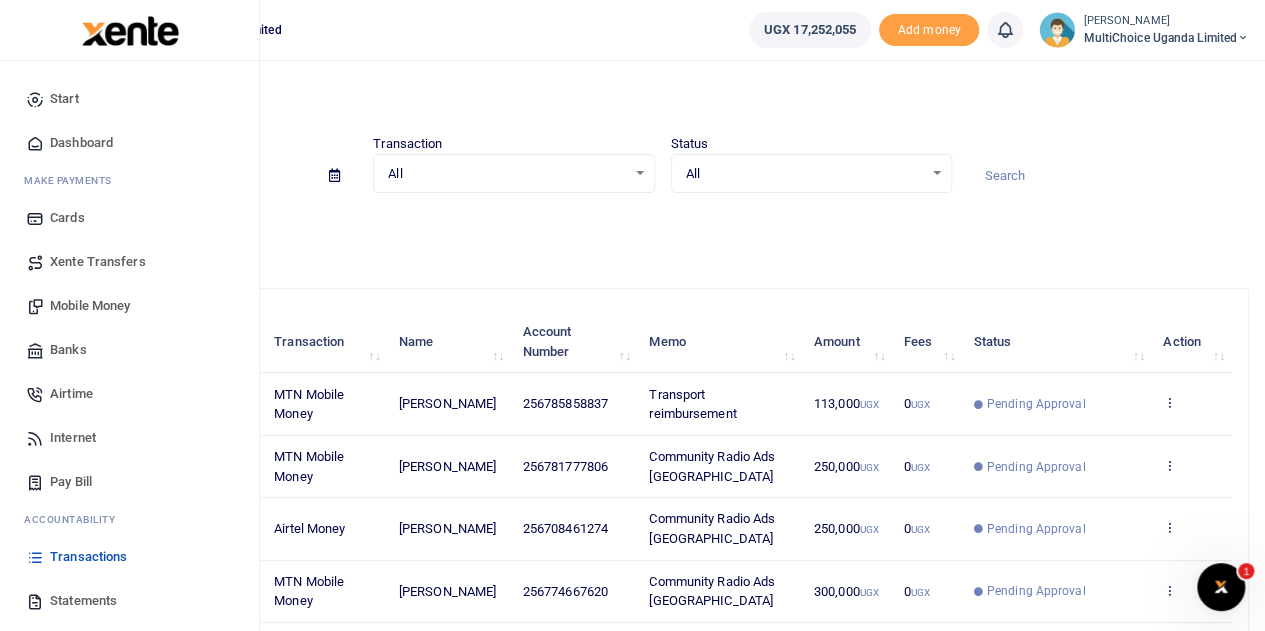 click on "Transactions" at bounding box center (88, 557) 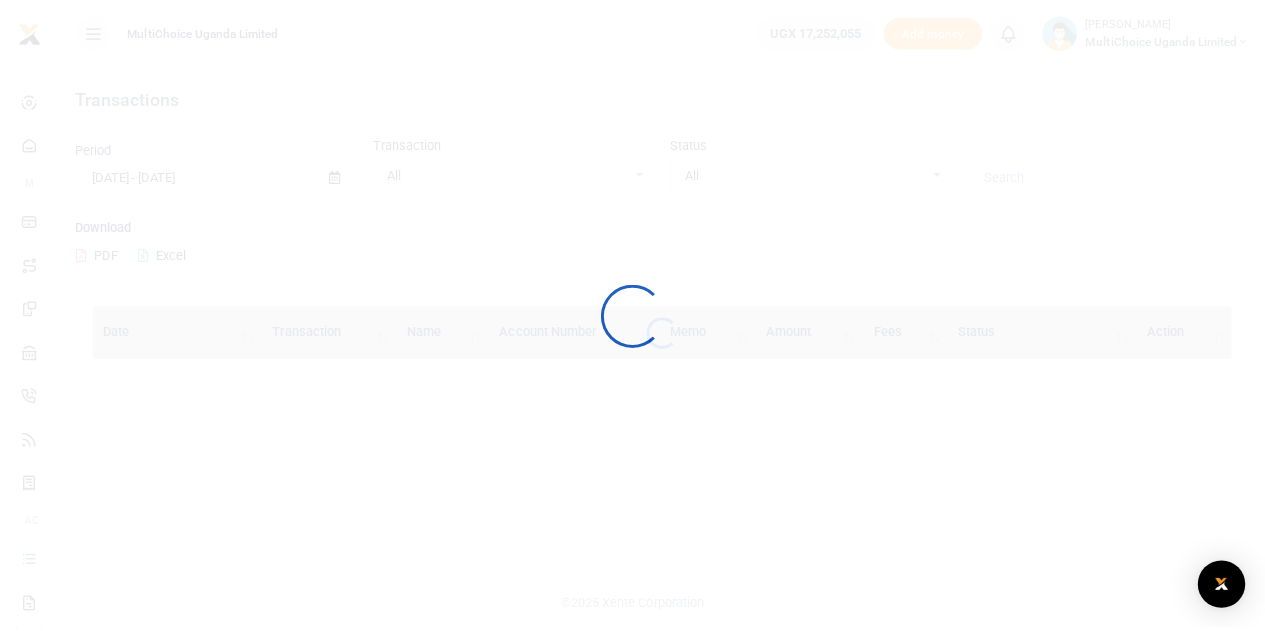 scroll, scrollTop: 0, scrollLeft: 0, axis: both 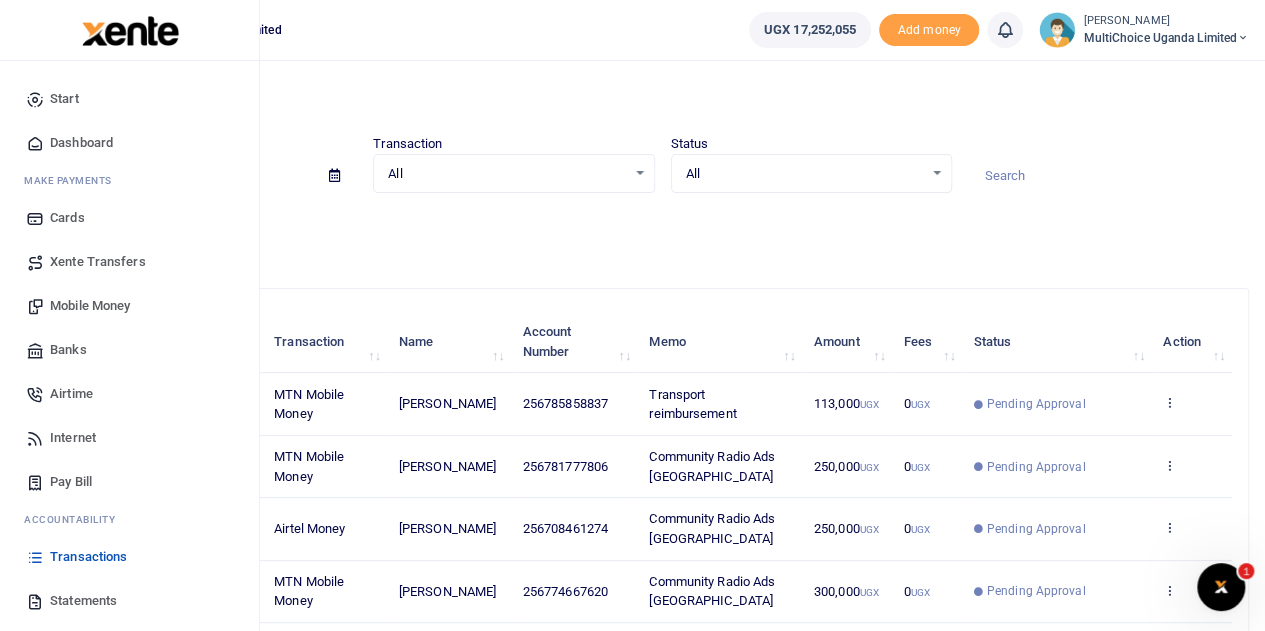 click on "Transactions" at bounding box center (88, 557) 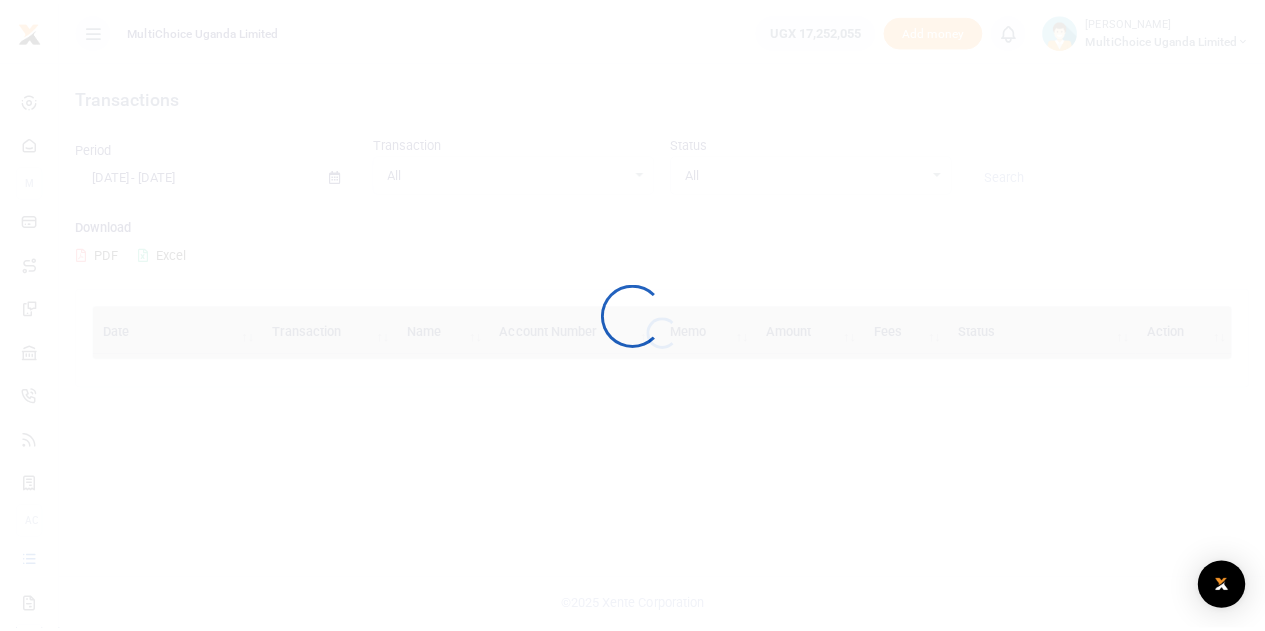 scroll, scrollTop: 0, scrollLeft: 0, axis: both 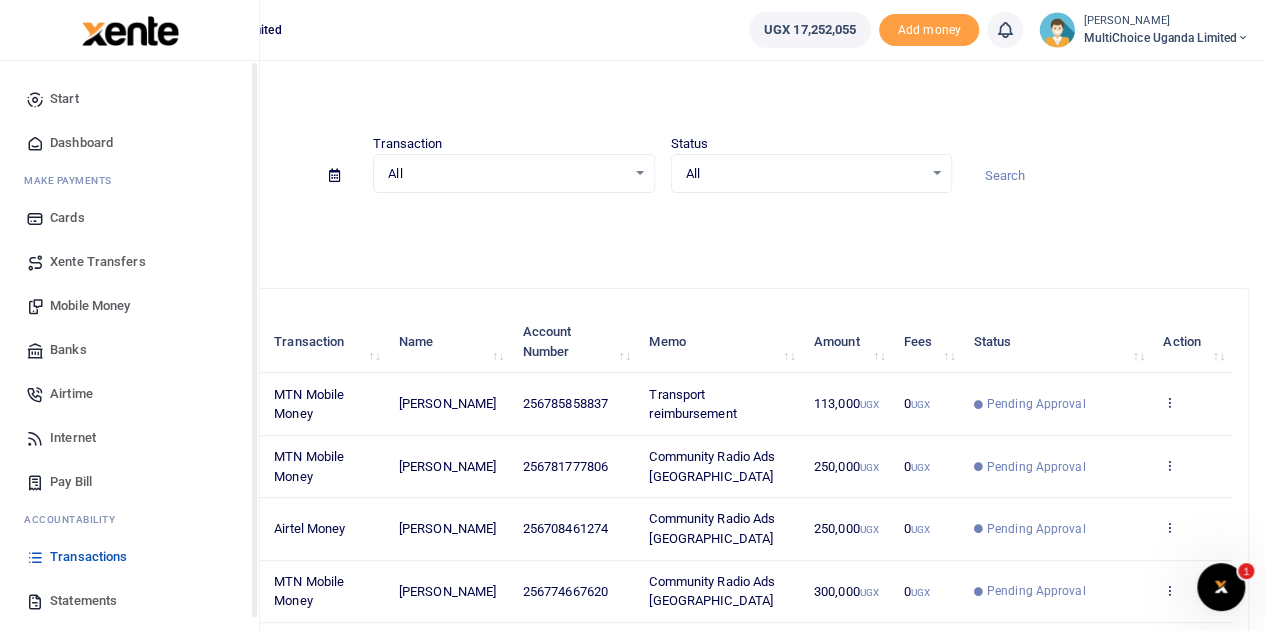 click at bounding box center (35, 557) 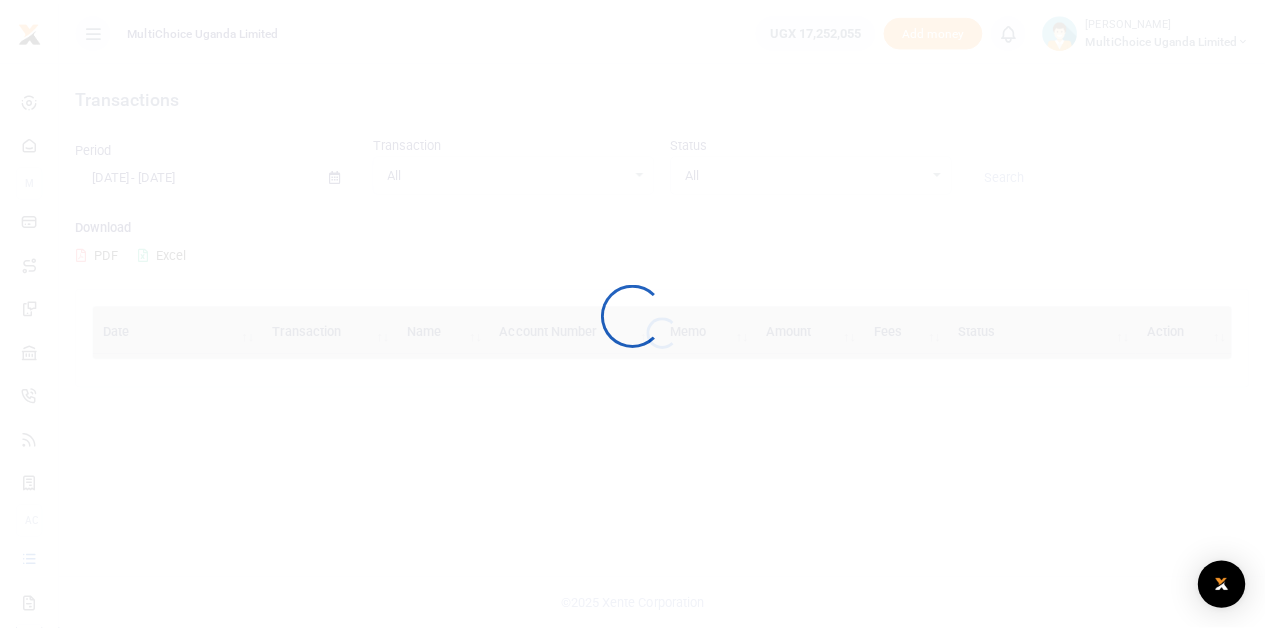 scroll, scrollTop: 0, scrollLeft: 0, axis: both 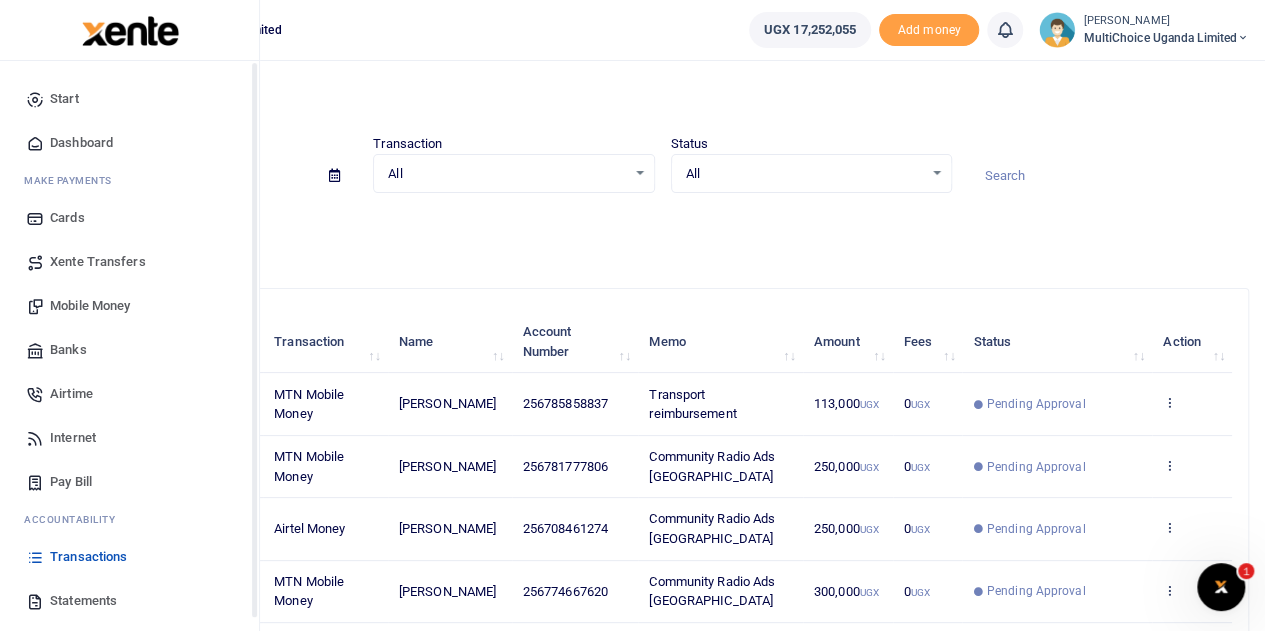 click on "Mobile Money" at bounding box center [90, 306] 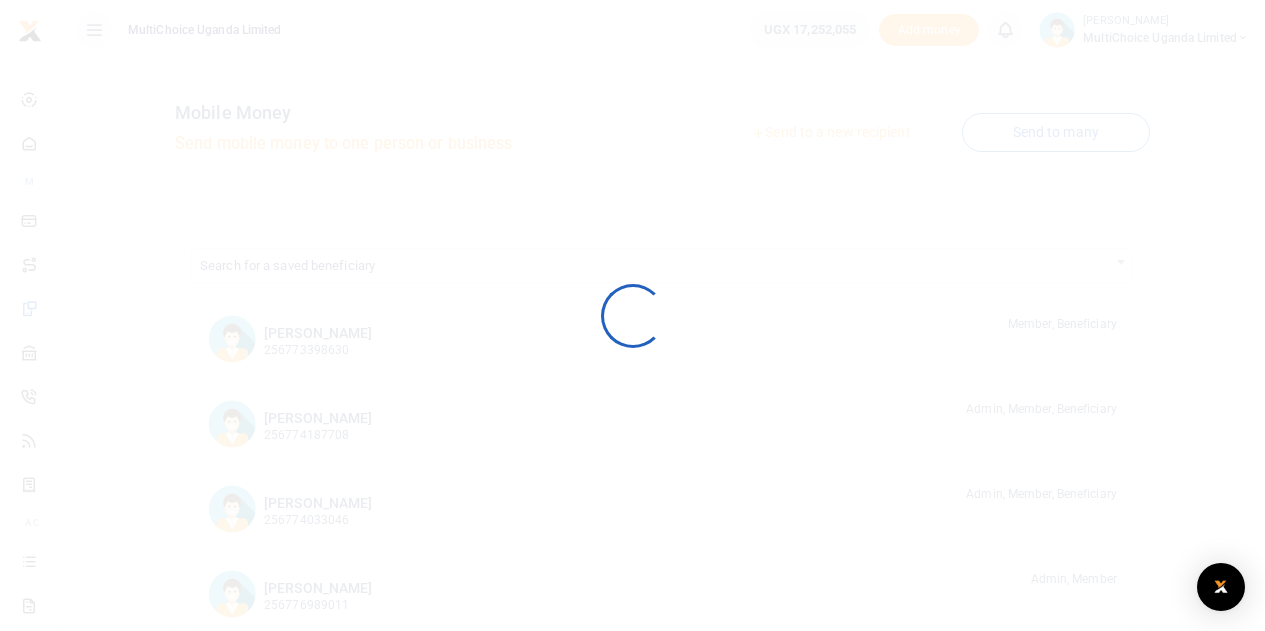 scroll, scrollTop: 0, scrollLeft: 0, axis: both 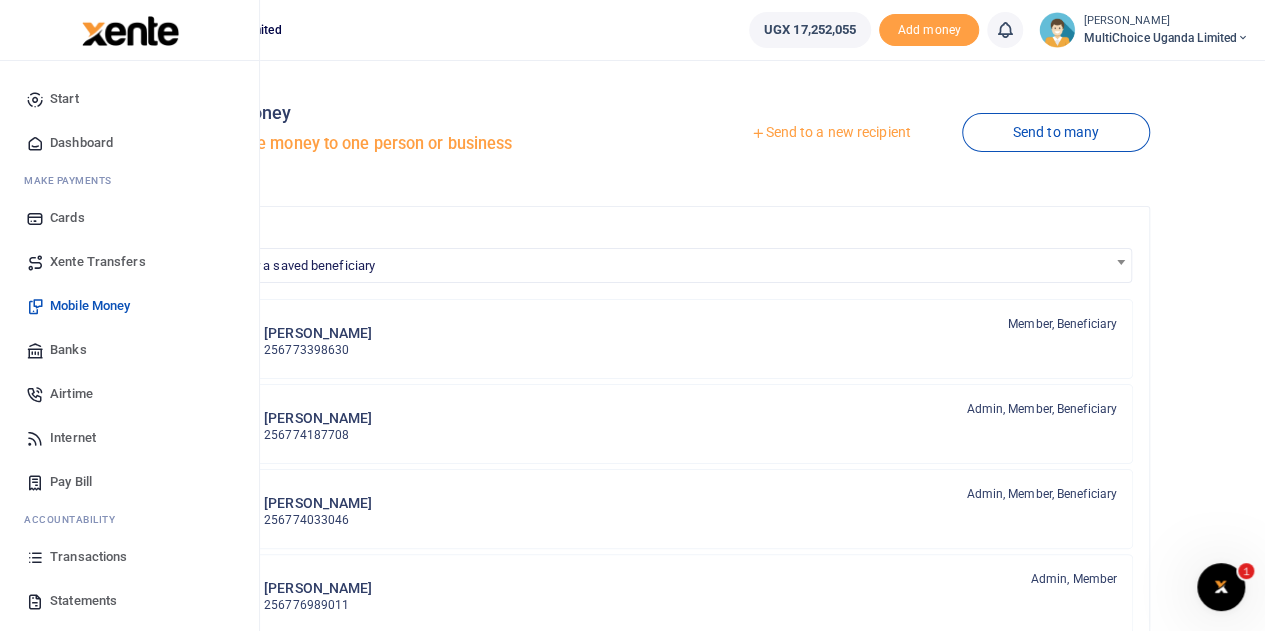 click on "Transactions" at bounding box center [88, 557] 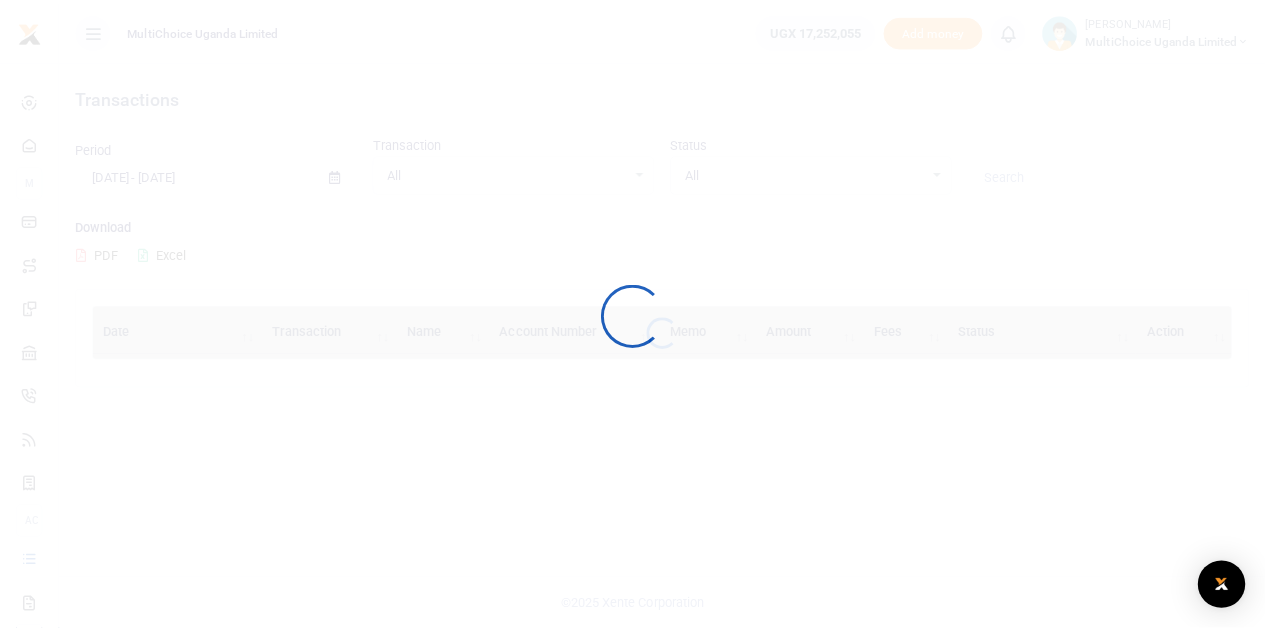 scroll, scrollTop: 0, scrollLeft: 0, axis: both 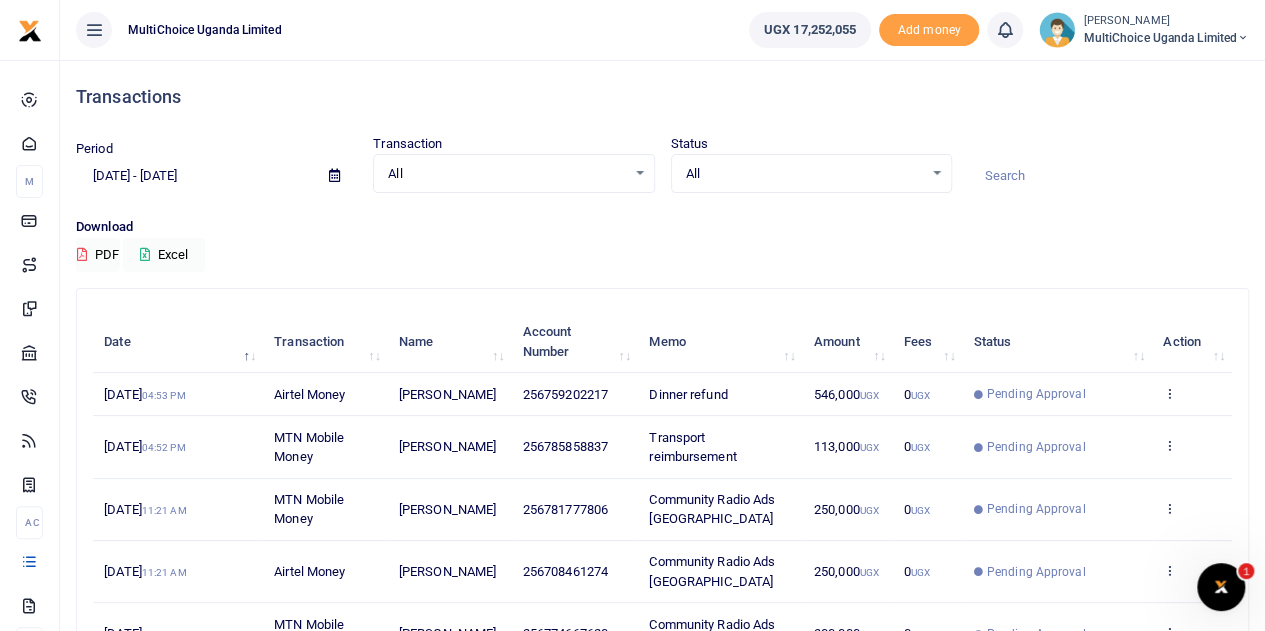 click on "View details
Send again" at bounding box center (1192, 394) 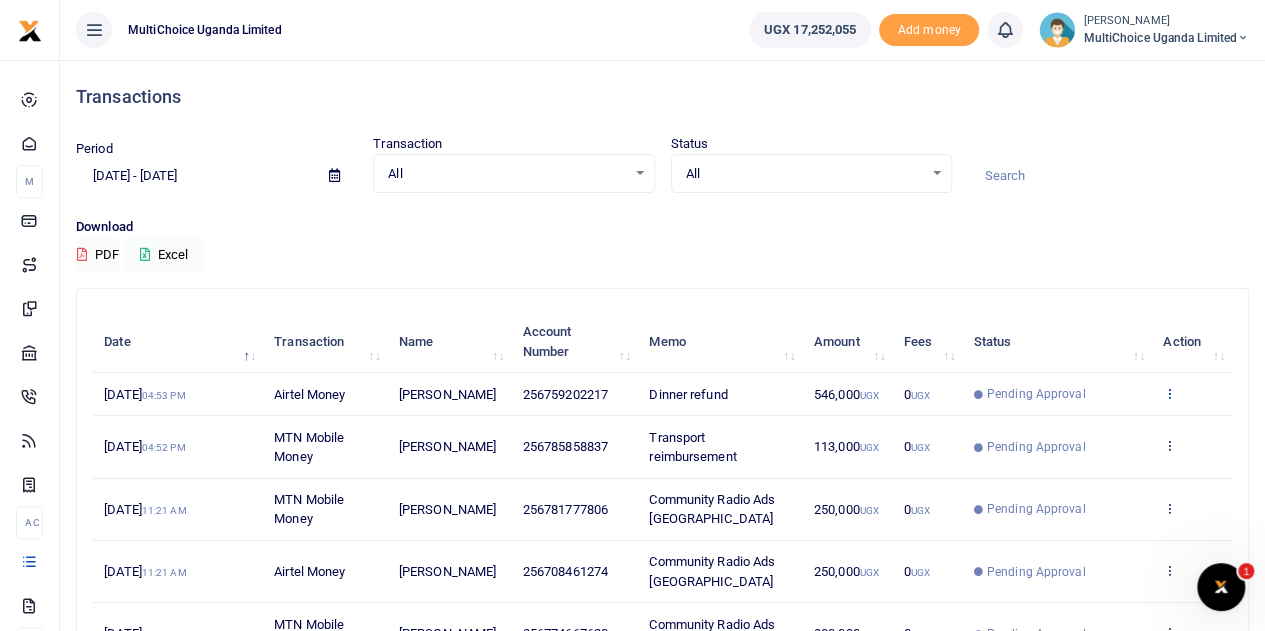 click at bounding box center [1169, 393] 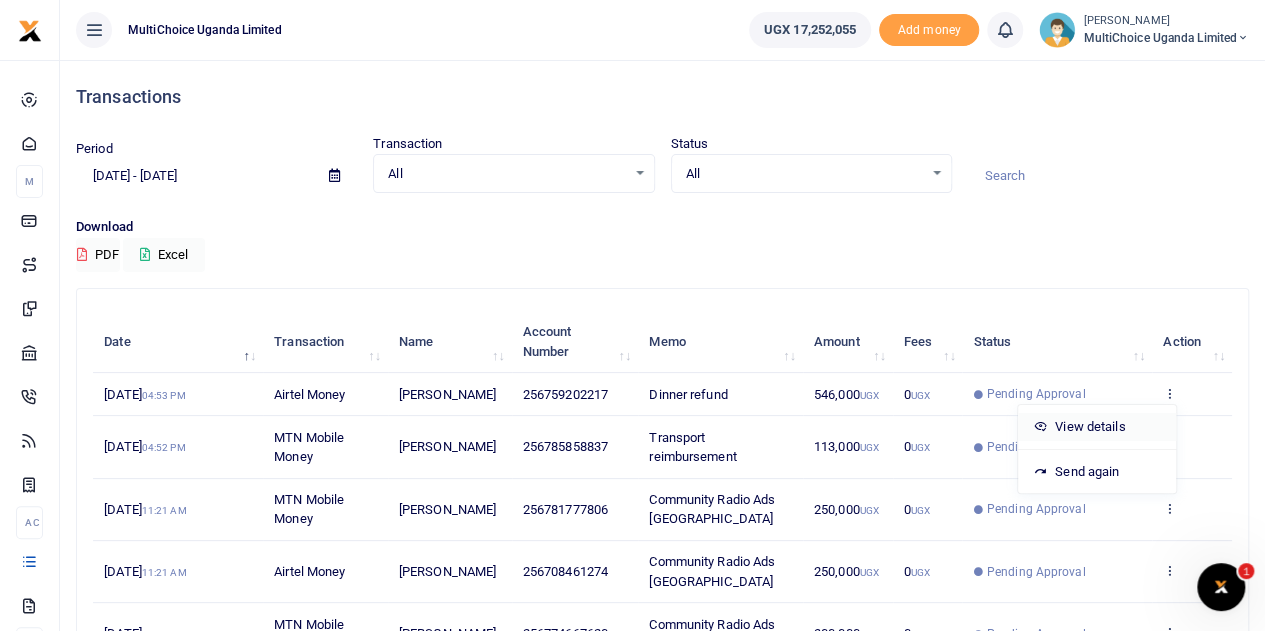 click on "View details" at bounding box center (1097, 427) 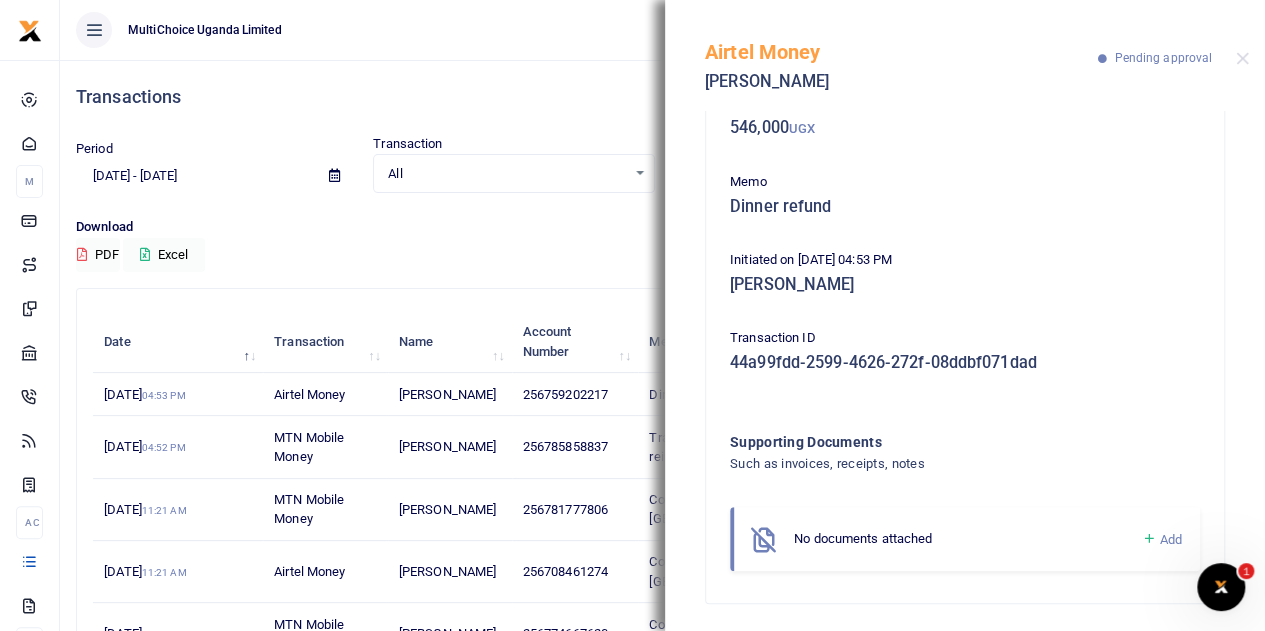 scroll, scrollTop: 128, scrollLeft: 0, axis: vertical 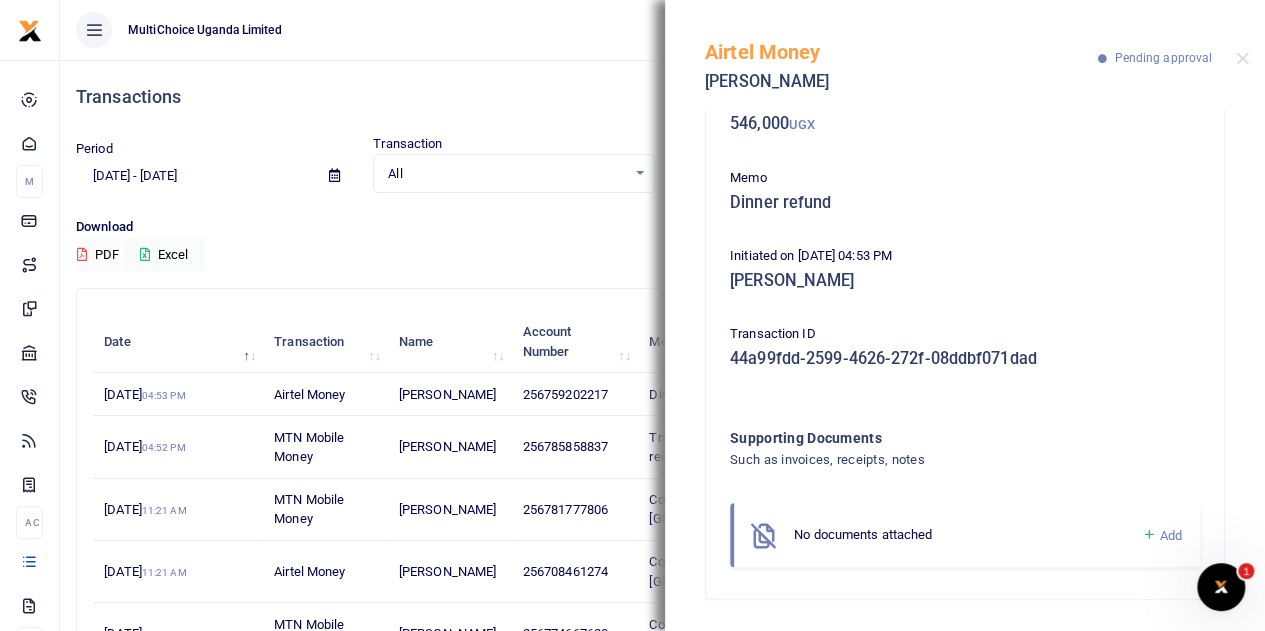 click at bounding box center [1148, 535] 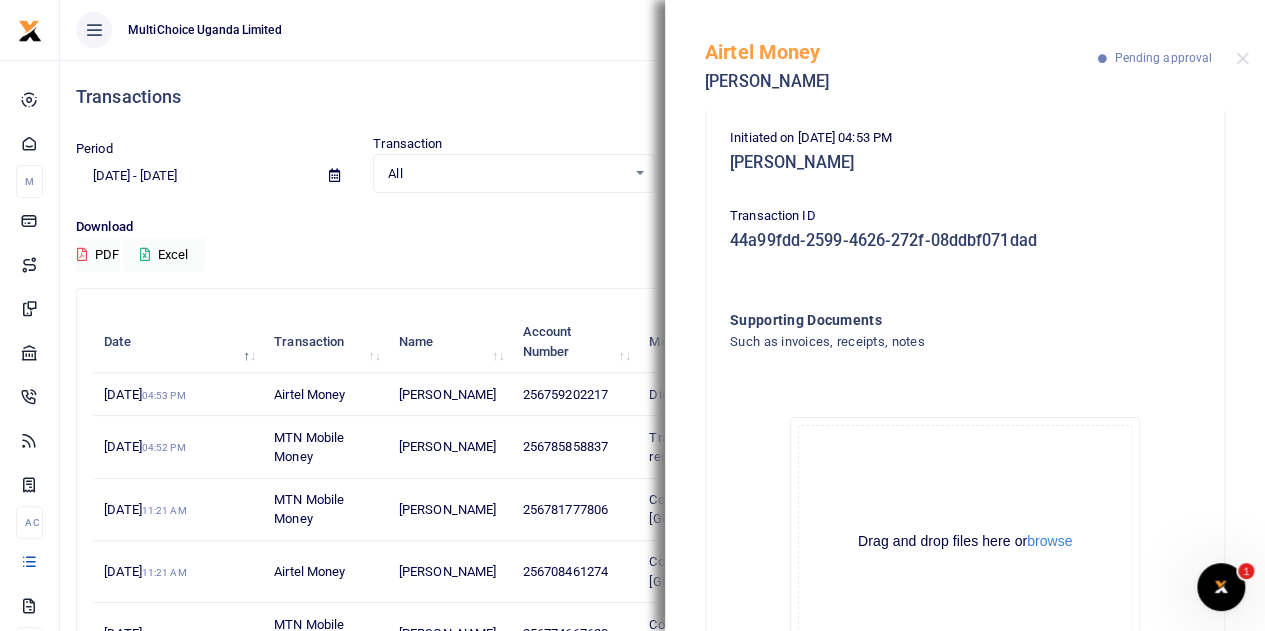 scroll, scrollTop: 354, scrollLeft: 0, axis: vertical 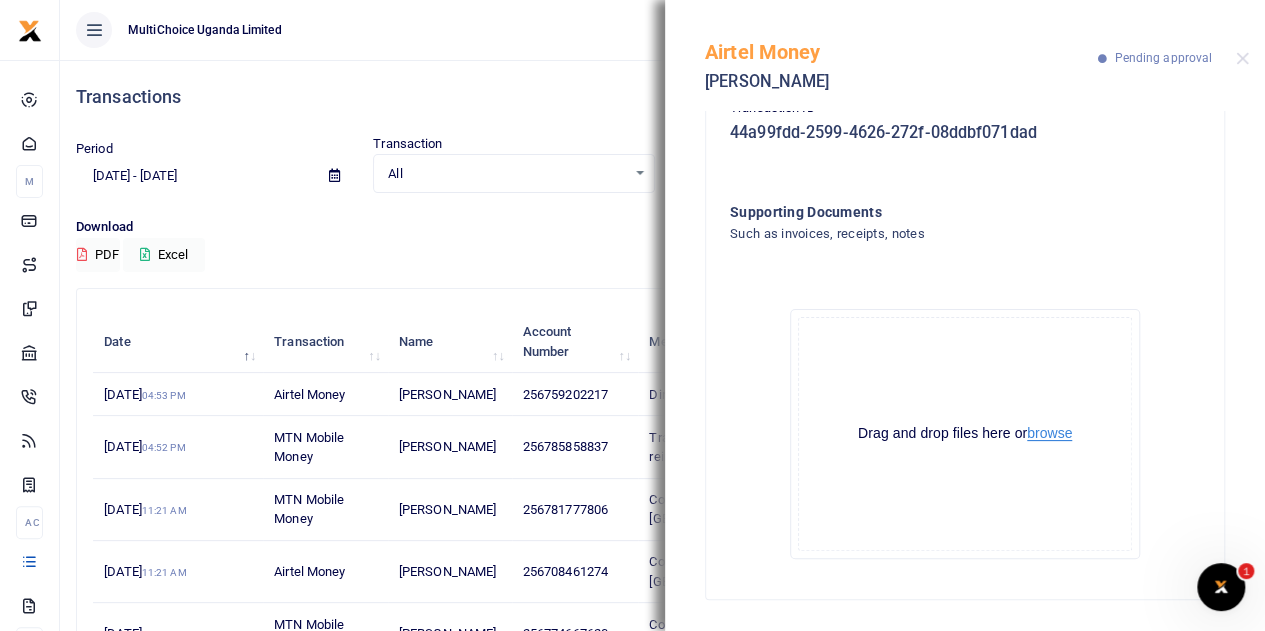 click on "browse" at bounding box center [1049, 433] 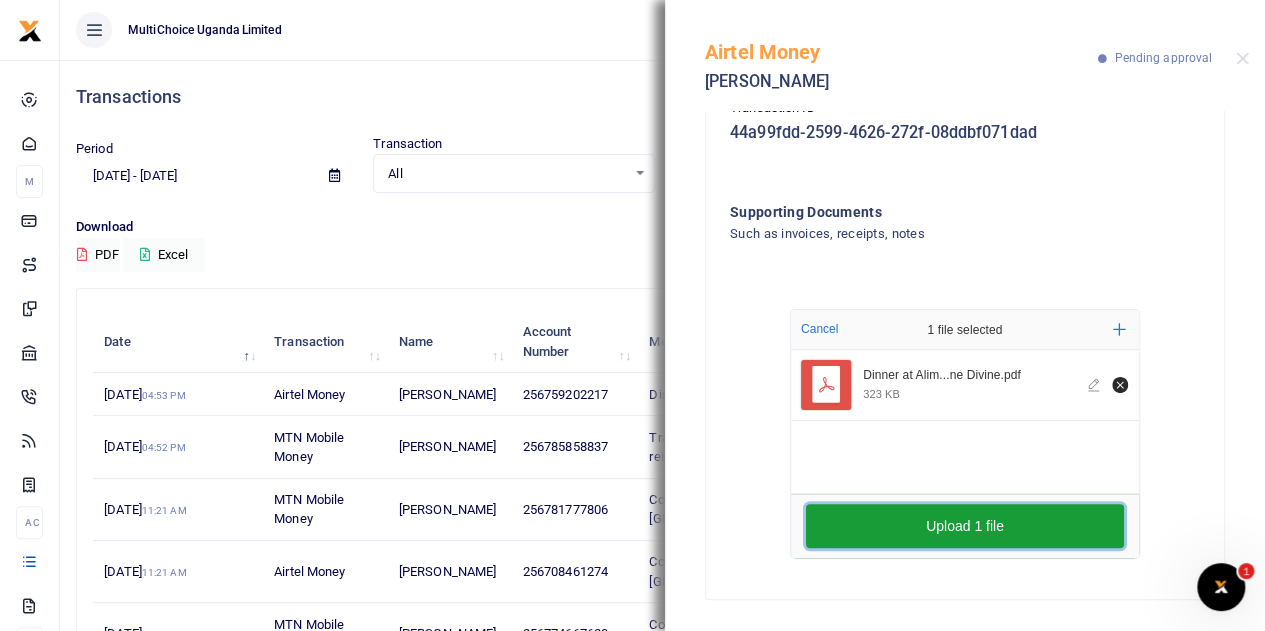click on "Upload 1 file" at bounding box center (965, 526) 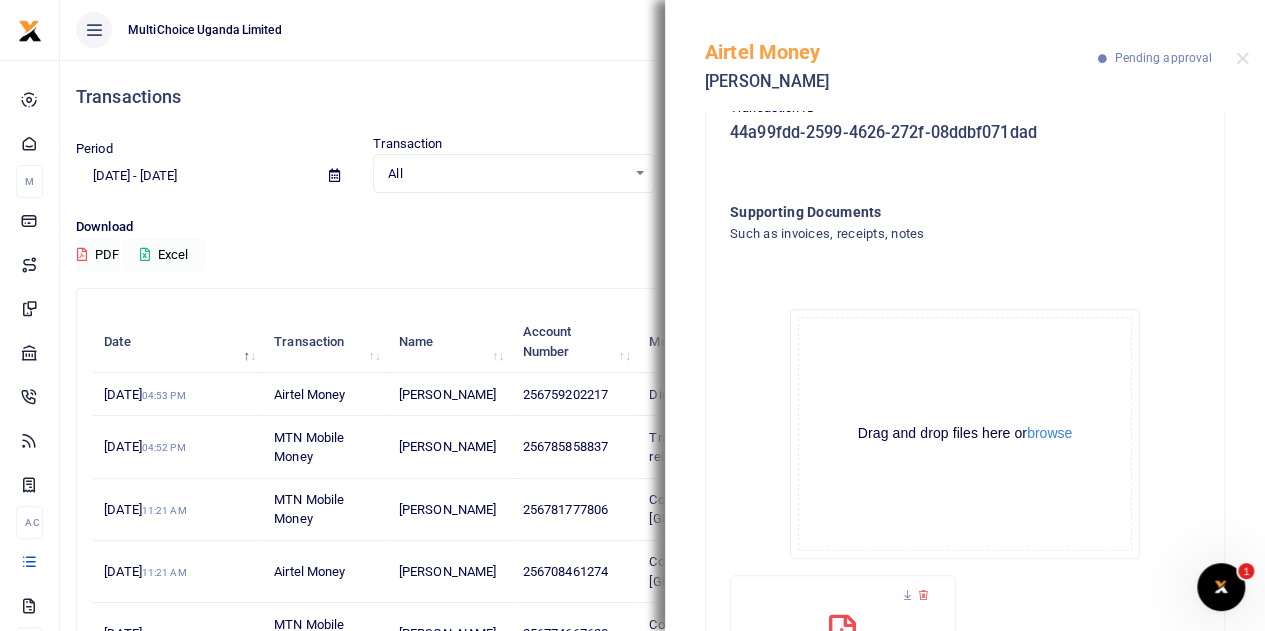 click on "Transactions" at bounding box center (662, 97) 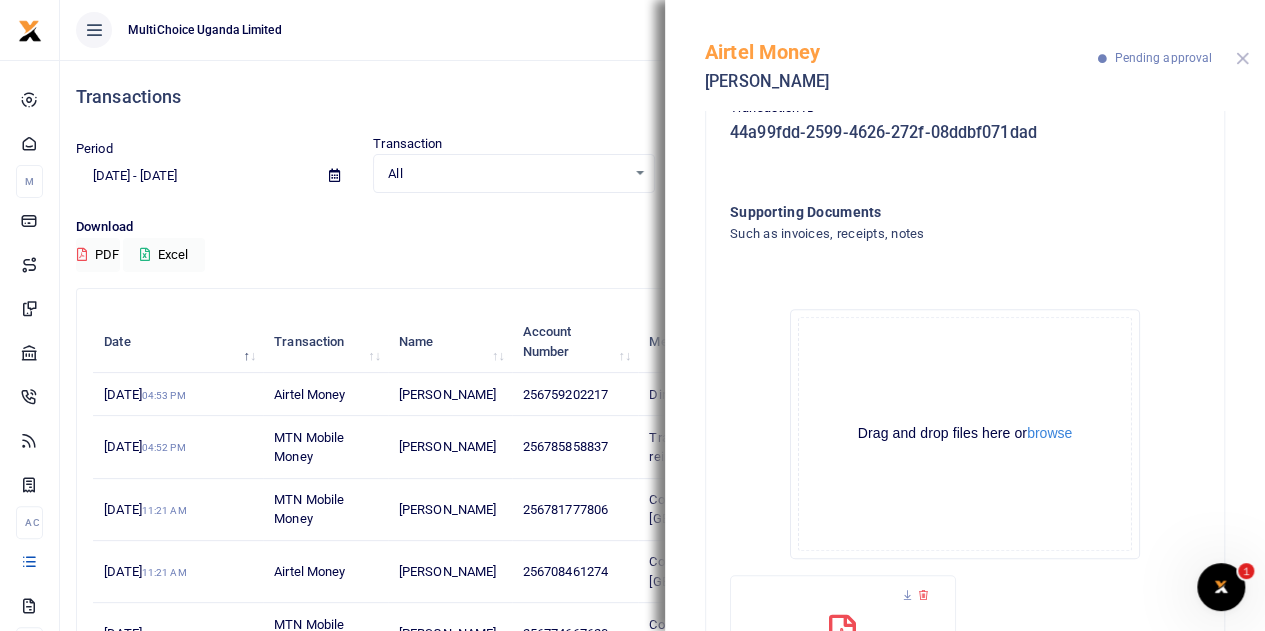 click at bounding box center (1242, 58) 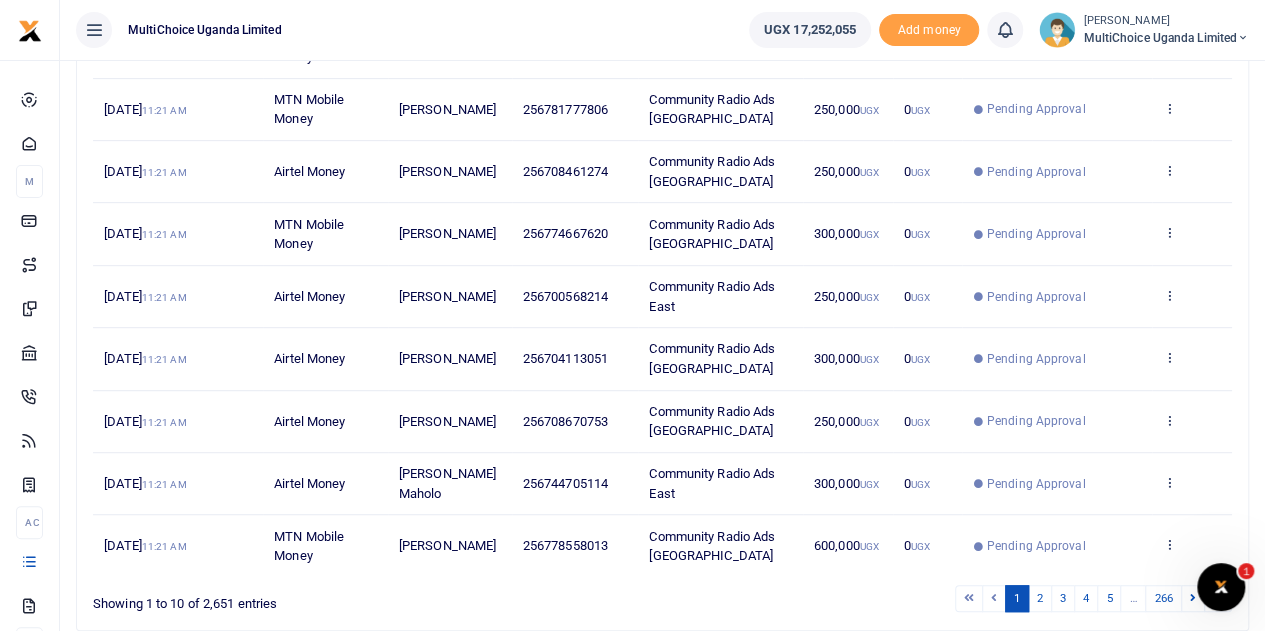scroll, scrollTop: 300, scrollLeft: 0, axis: vertical 